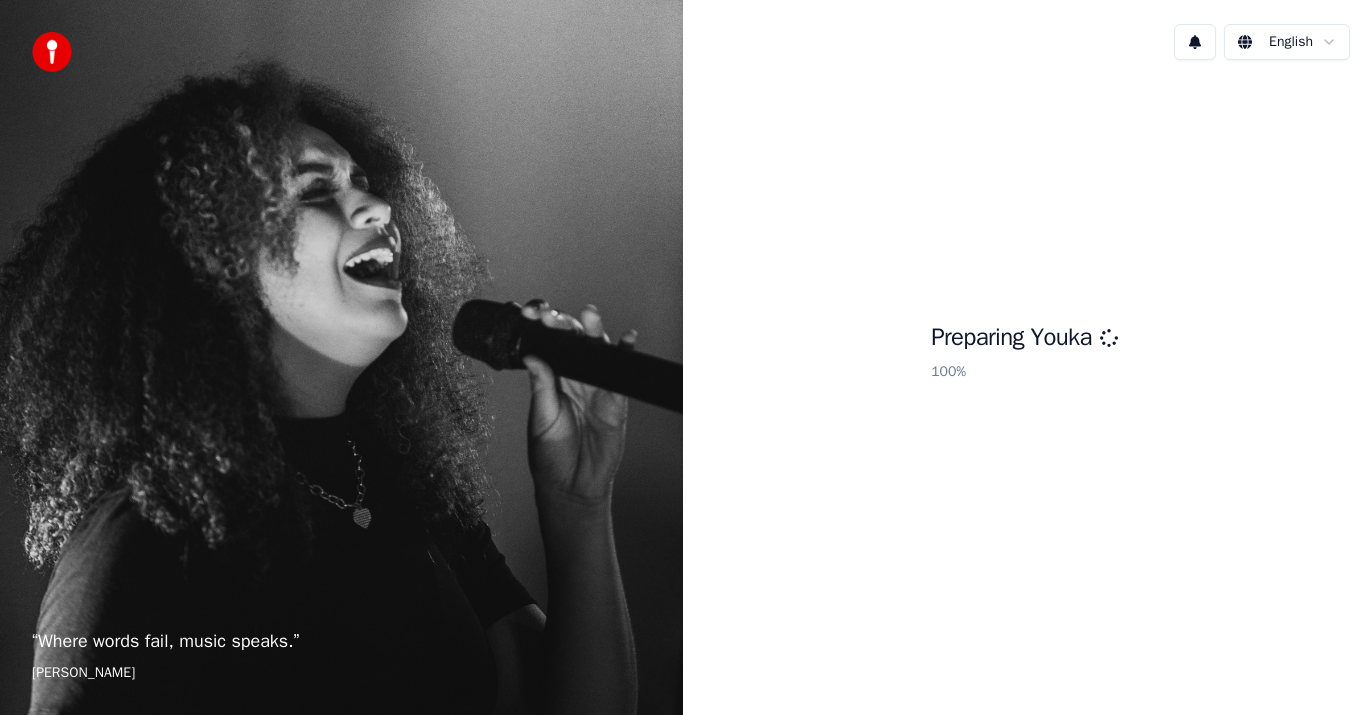 scroll, scrollTop: 0, scrollLeft: 0, axis: both 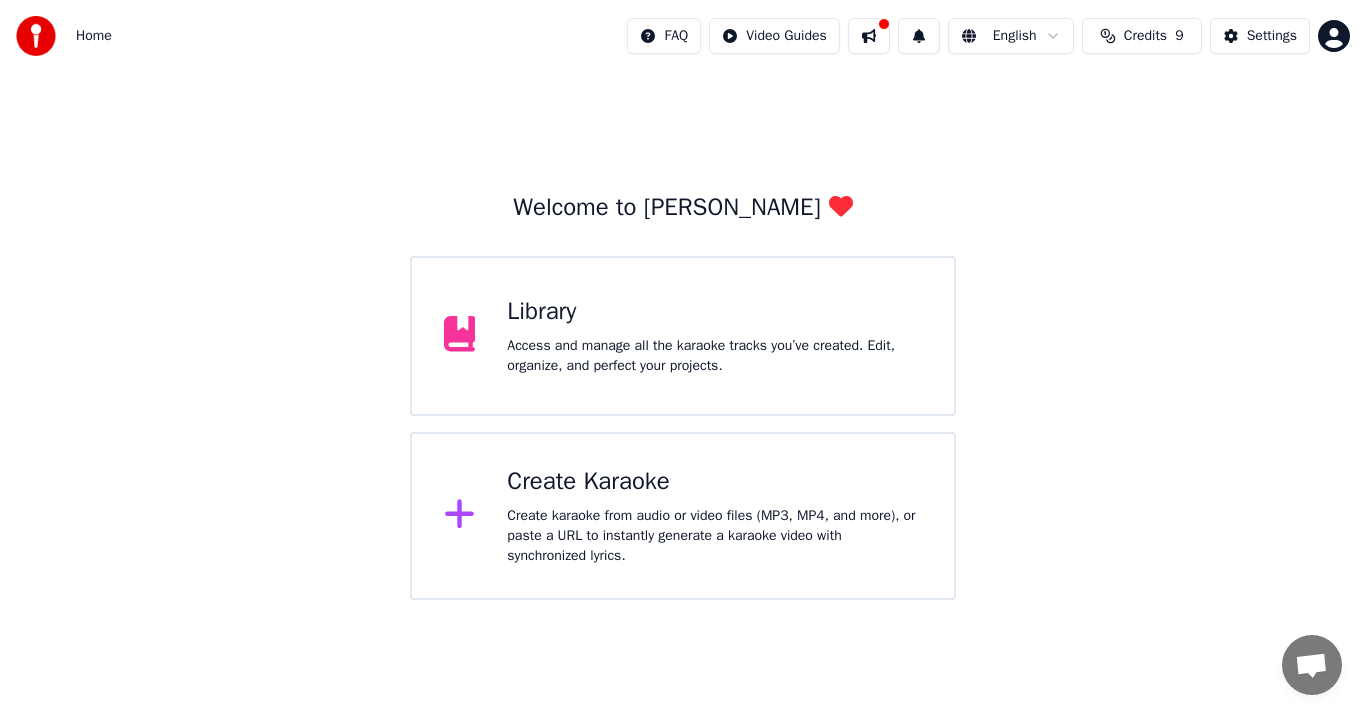 click on "Create Karaoke" at bounding box center (714, 482) 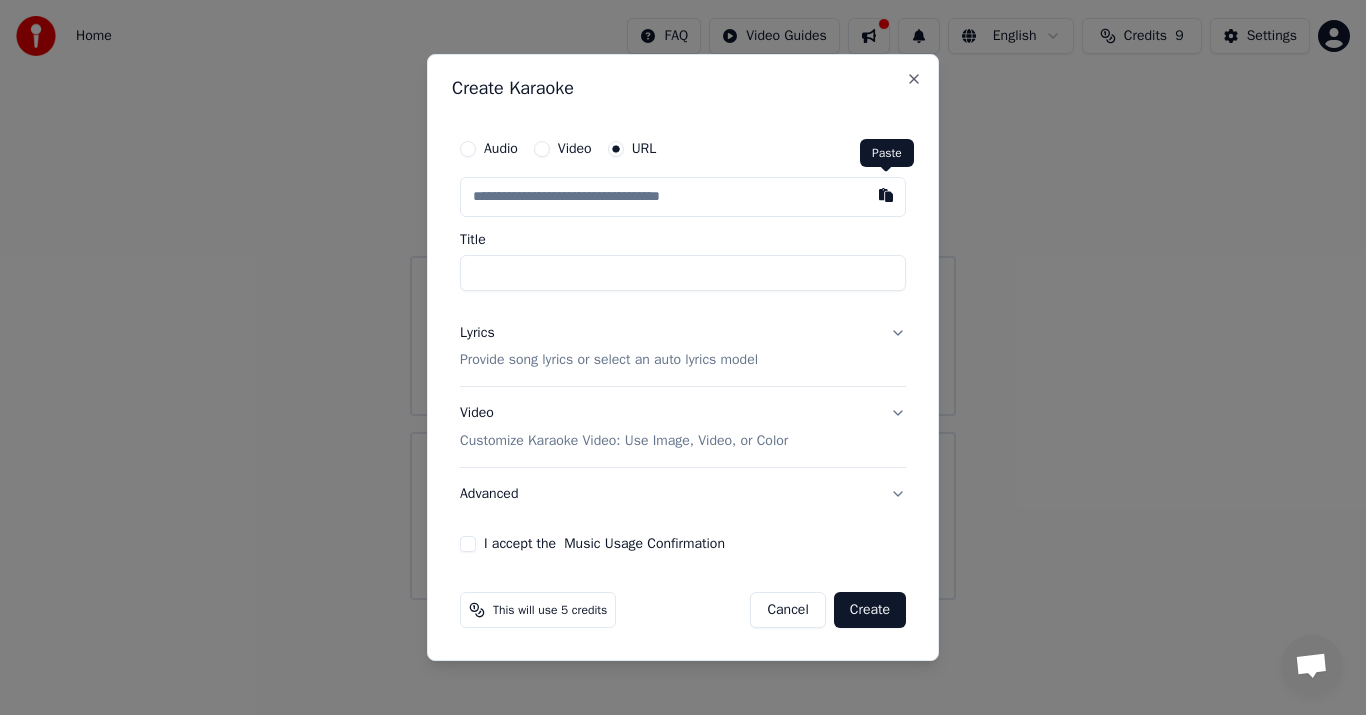 drag, startPoint x: 880, startPoint y: 189, endPoint x: 861, endPoint y: 219, distance: 35.510563 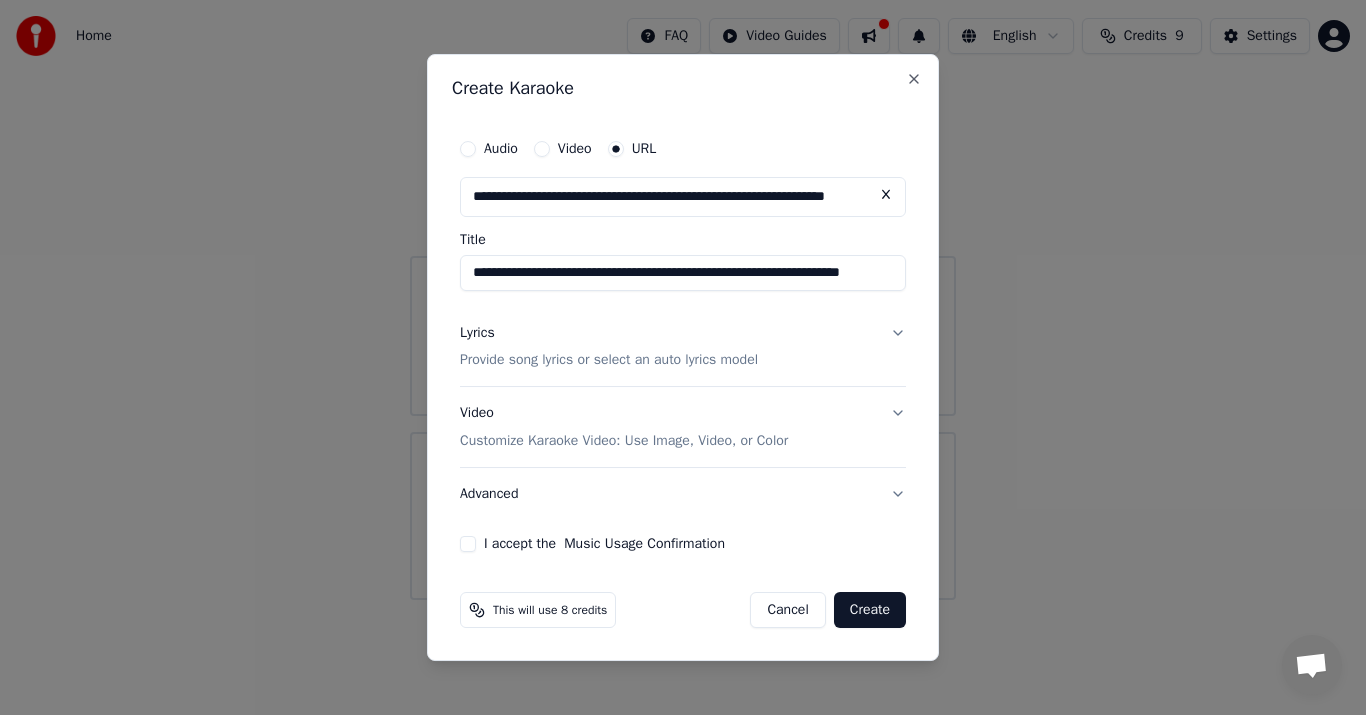 type on "**********" 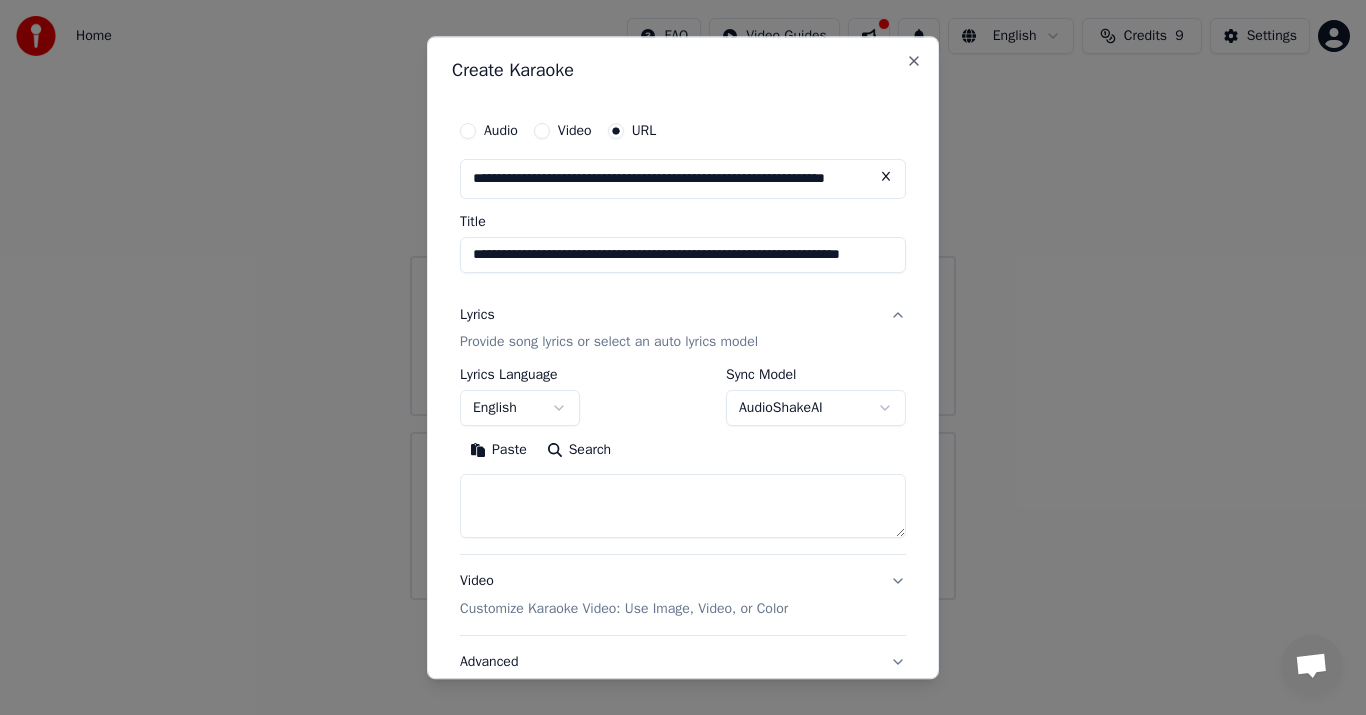 click on "Paste" at bounding box center [498, 451] 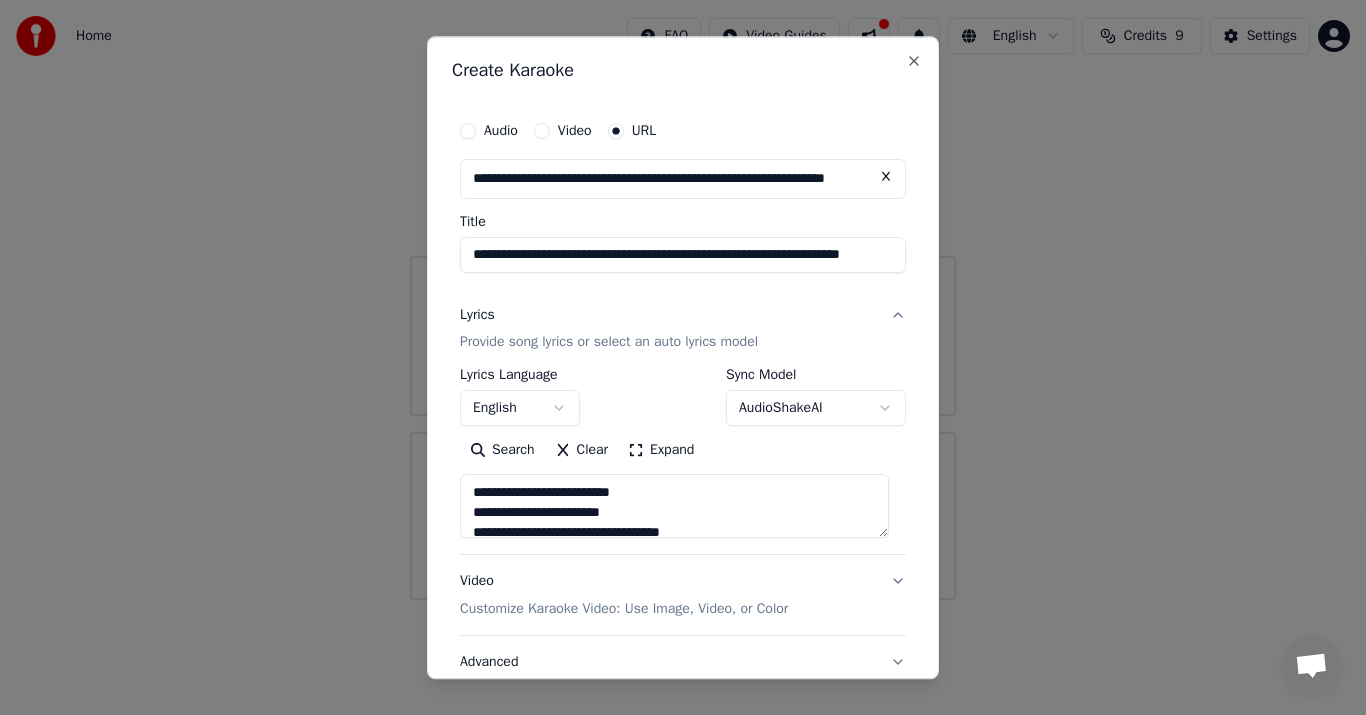 type on "**********" 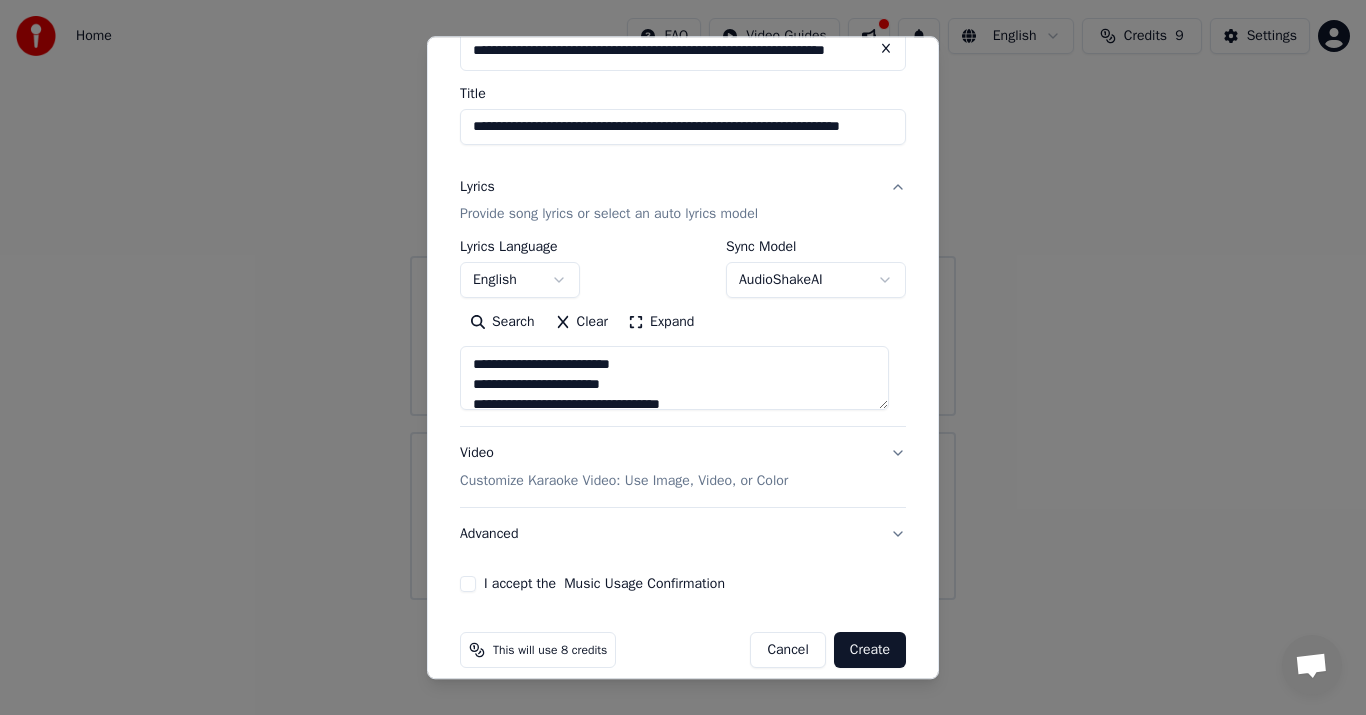 scroll, scrollTop: 150, scrollLeft: 0, axis: vertical 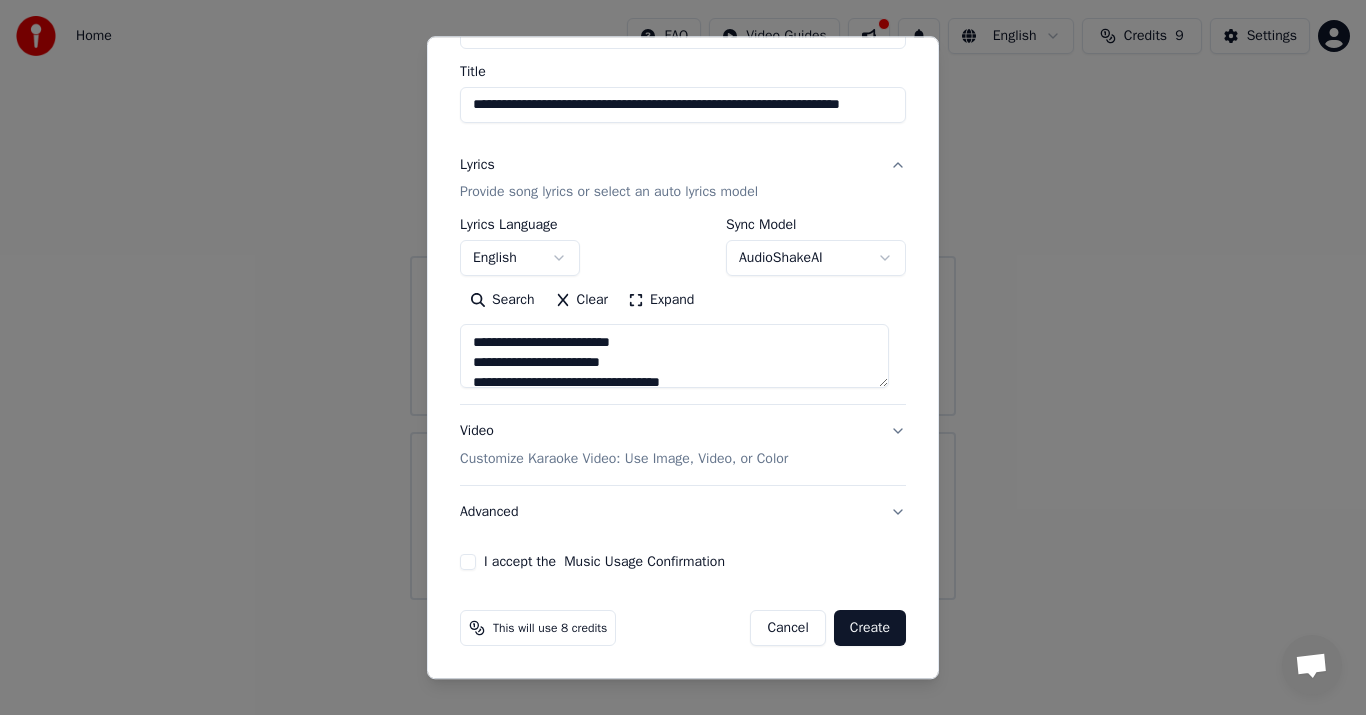 click on "I accept the   Music Usage Confirmation" at bounding box center (468, 563) 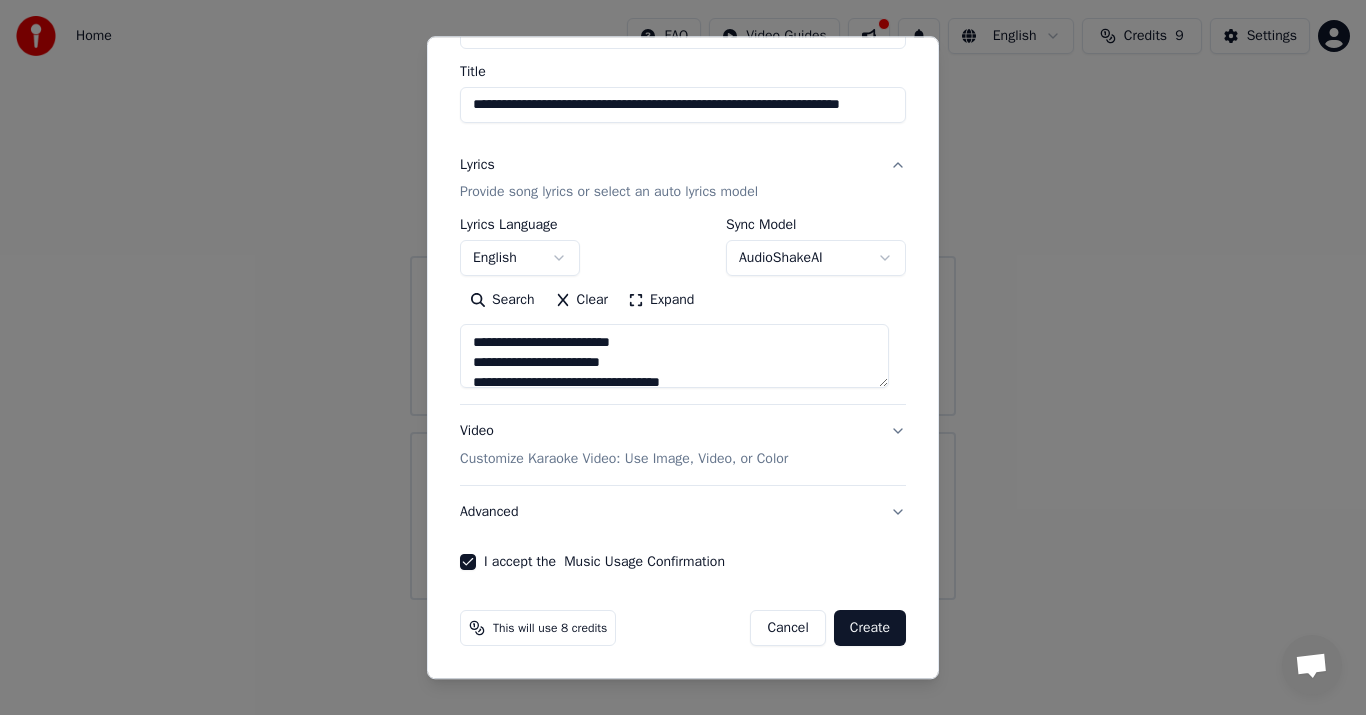 click on "Create" at bounding box center (870, 629) 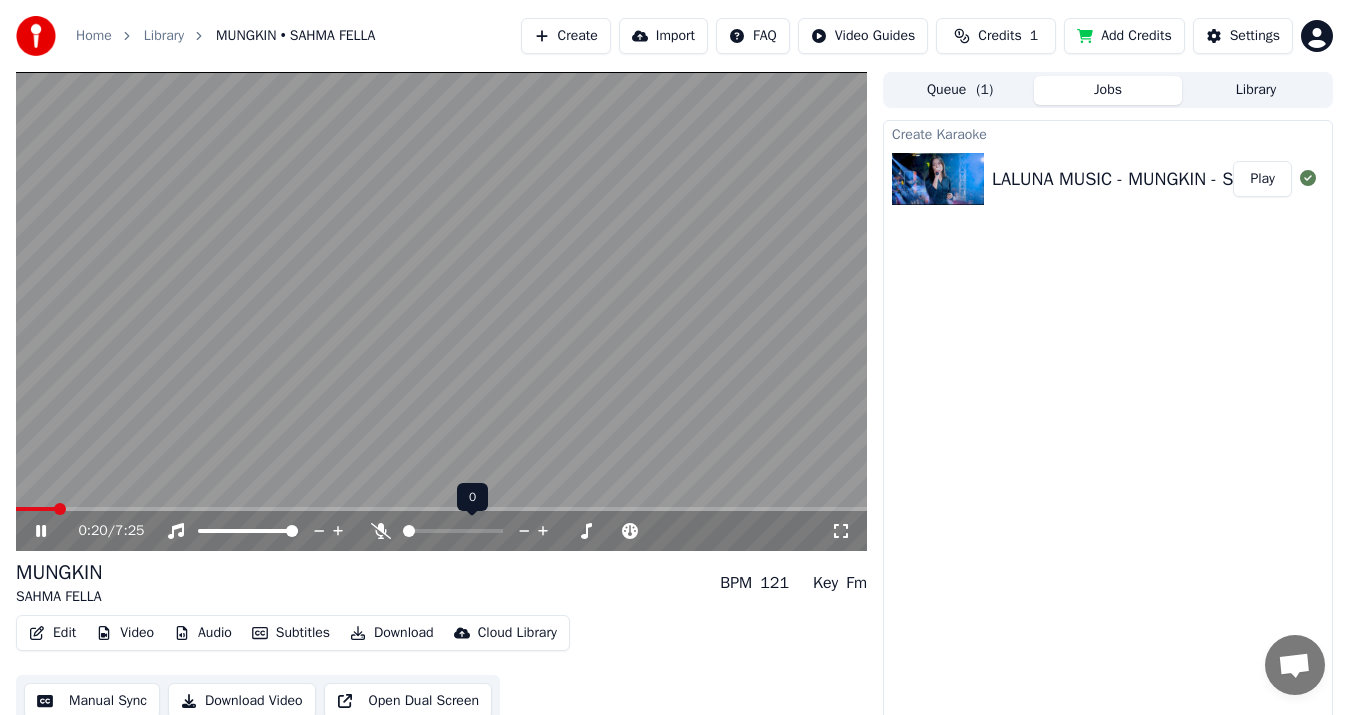 click 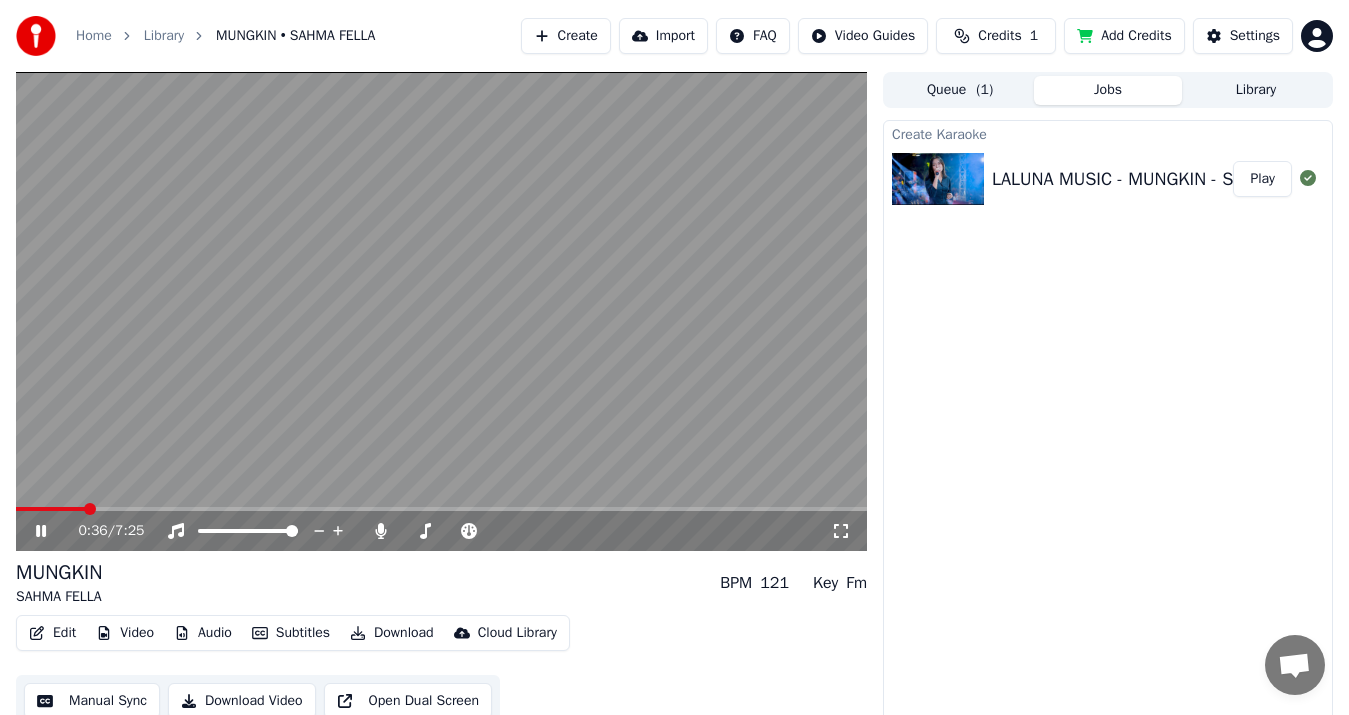 click on "Play" at bounding box center (1262, 179) 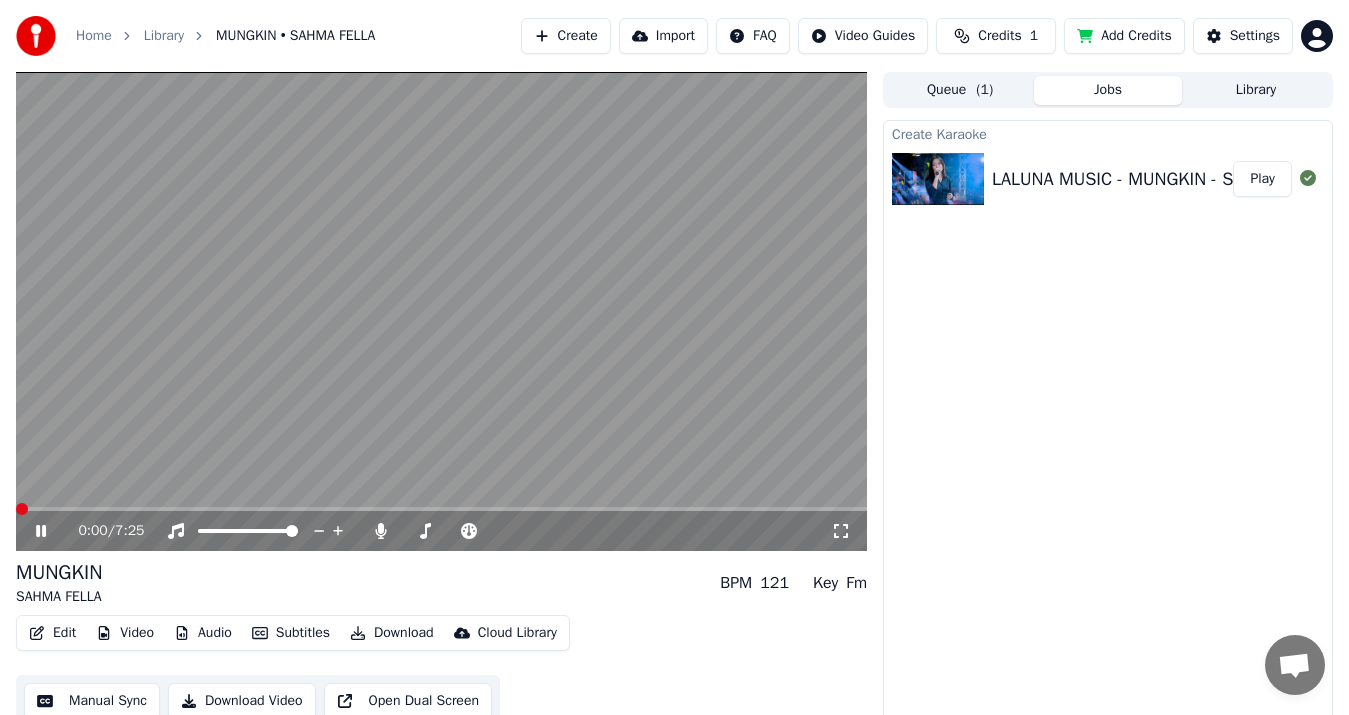 click at bounding box center [22, 509] 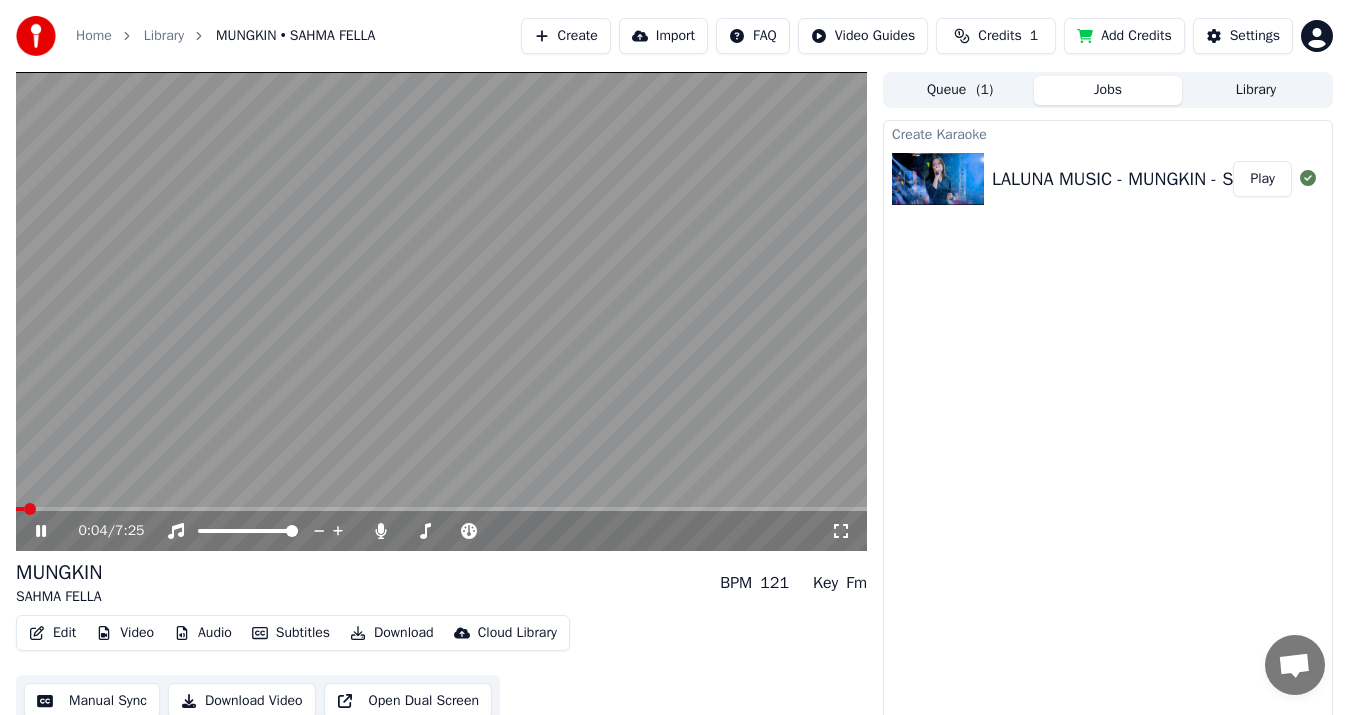 click at bounding box center [20, 509] 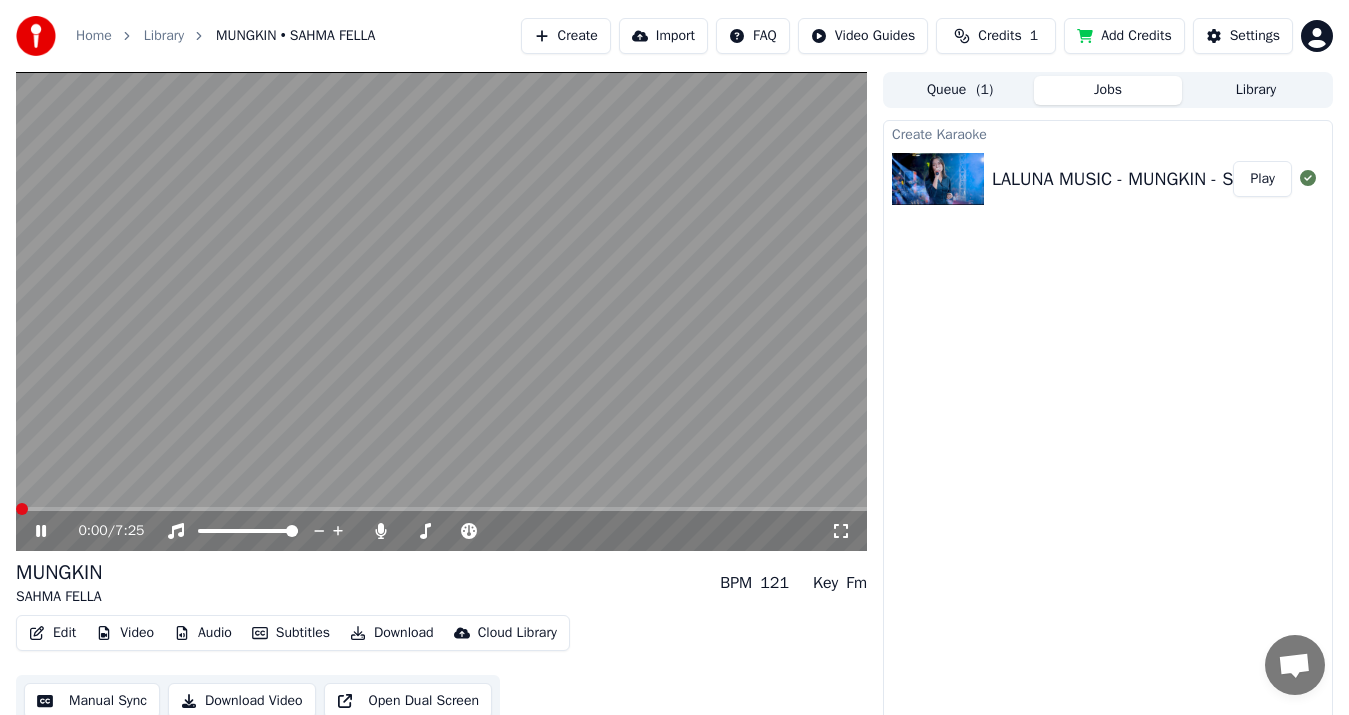 click at bounding box center (22, 509) 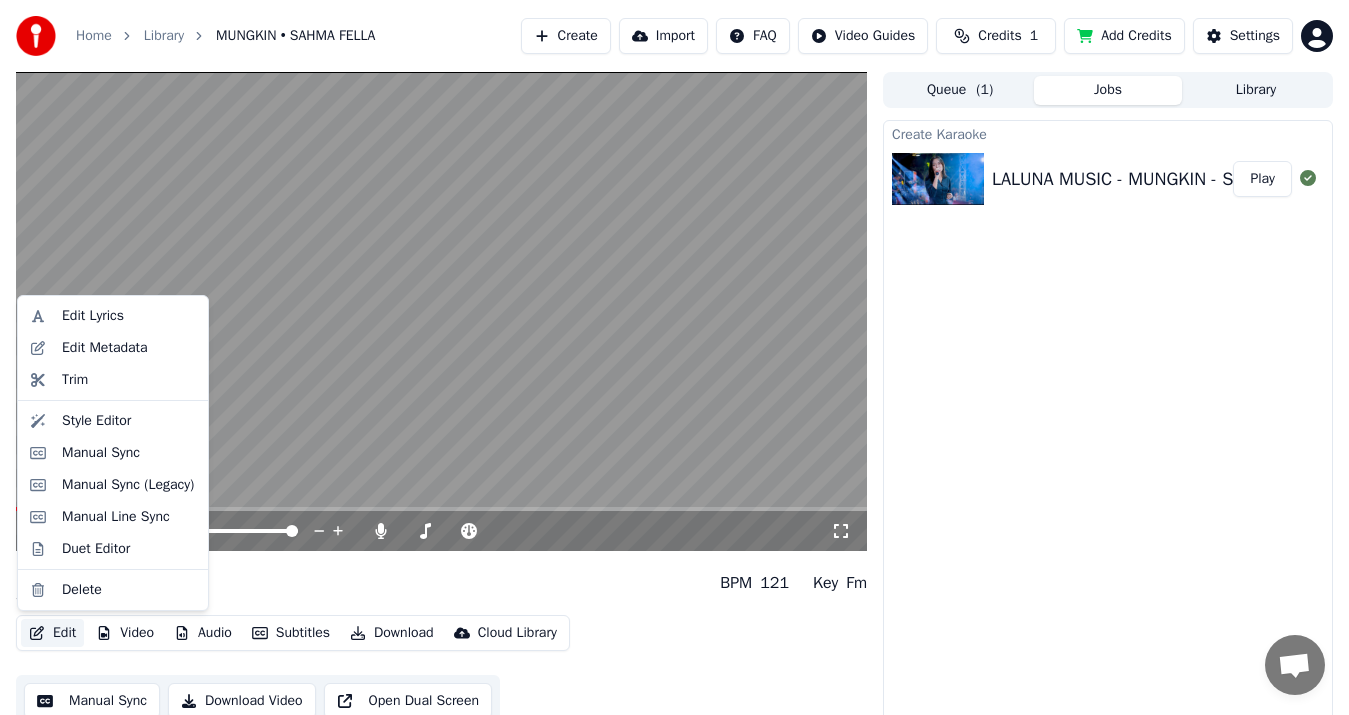 click on "Edit" at bounding box center (52, 633) 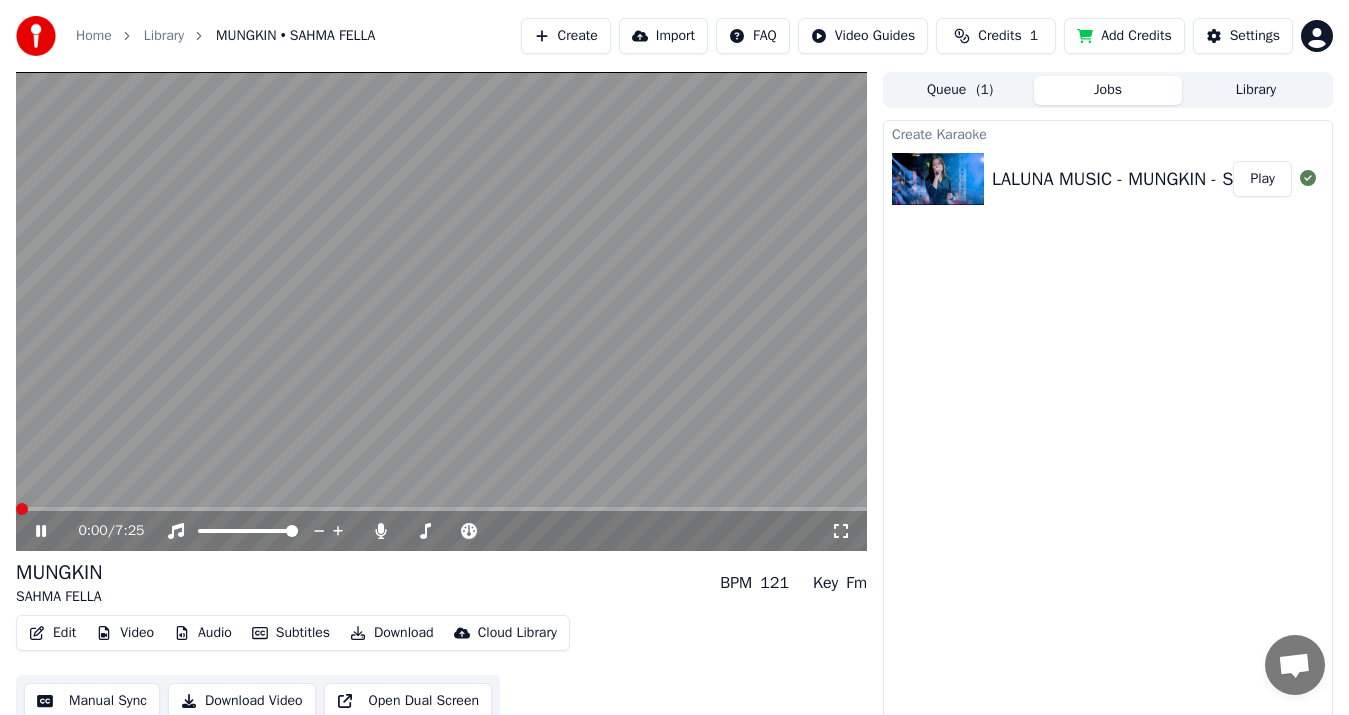 click at bounding box center (22, 509) 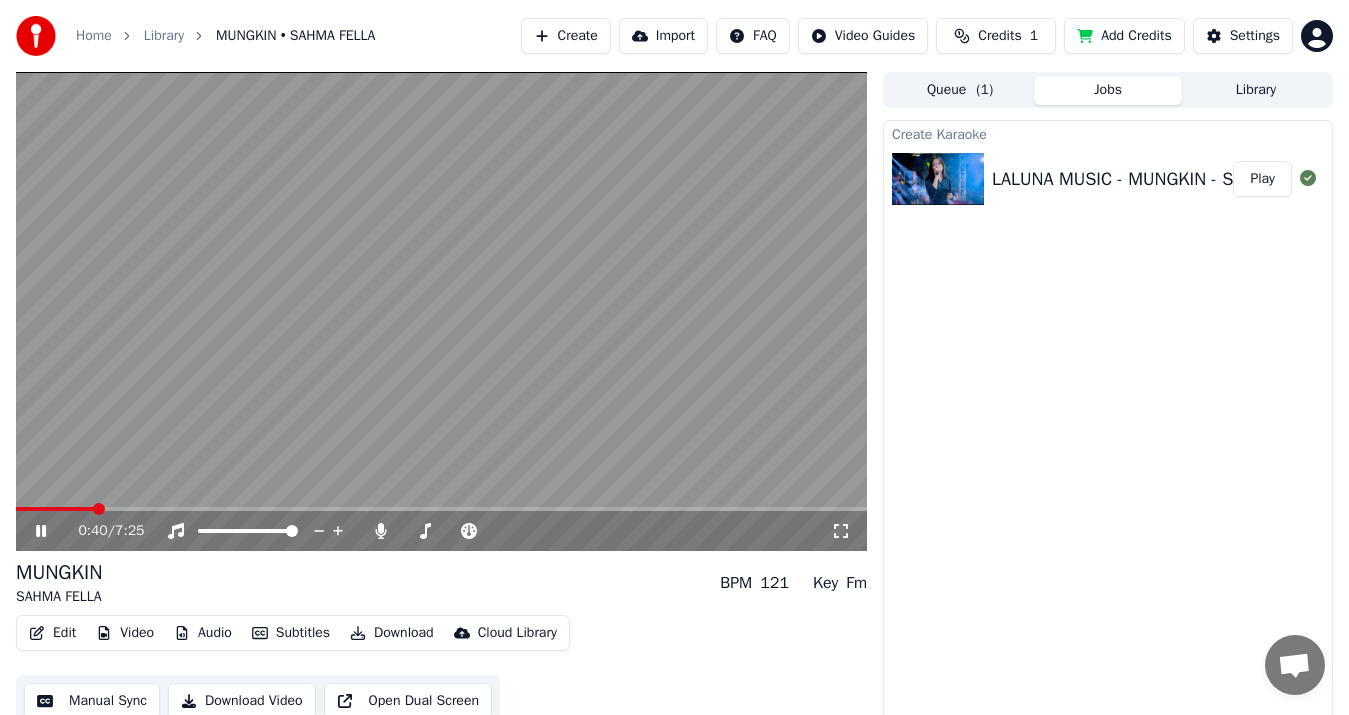 click on "0:40  /  7:25 MUNGKIN SAHMA FELLA BPM 121 Key Fm Edit Video Audio Subtitles Download Cloud Library Manual Sync Download Video Open Dual Screen Queue ( 1 ) Jobs Library Create Karaoke LALUNA MUSIC - MUNGKIN - SAHMA FELLA - WEDDING PARTY FARID & RISA - KUDUS Play" at bounding box center [674, 400] 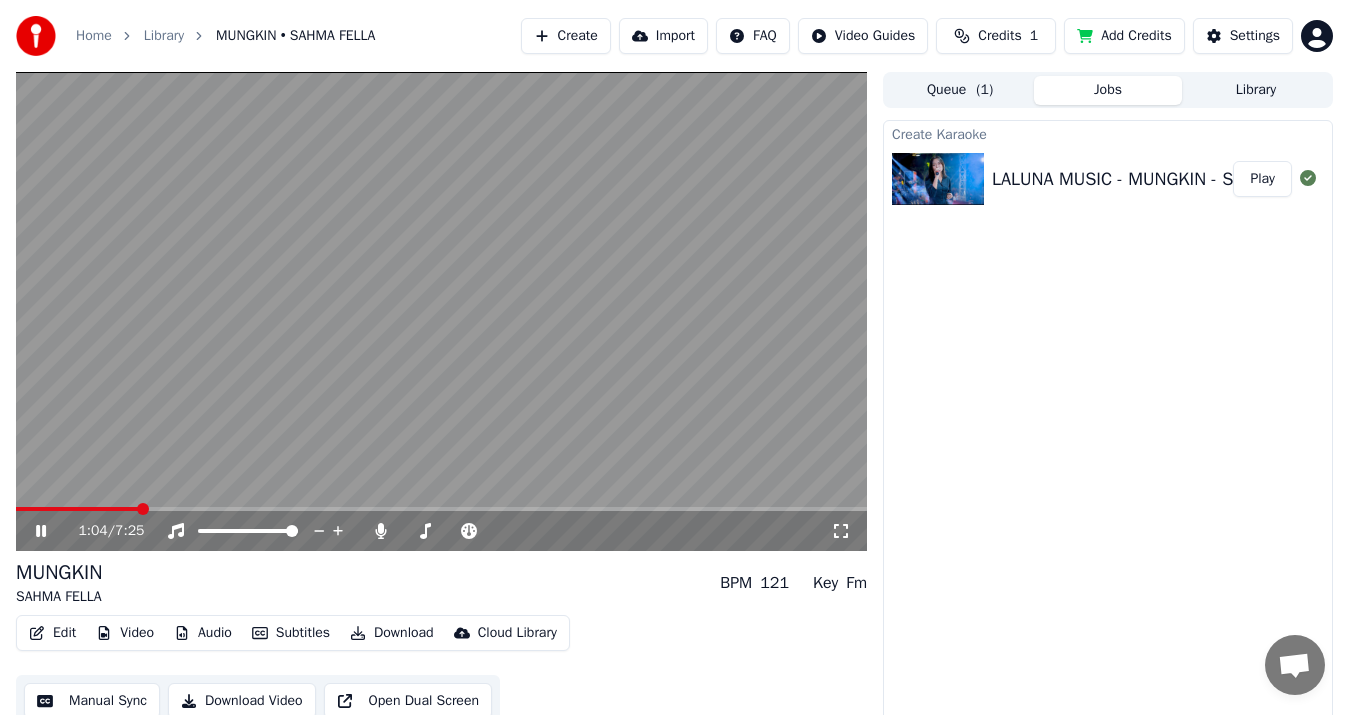 click at bounding box center (441, 311) 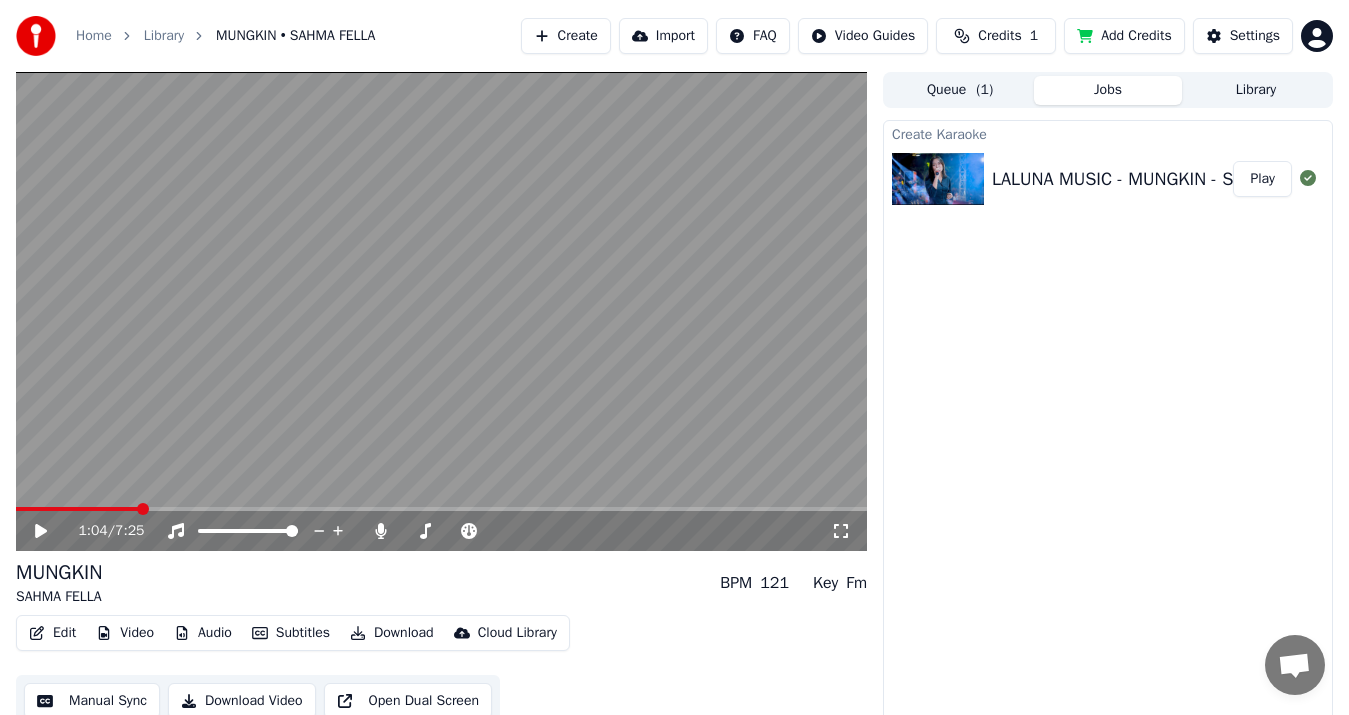 click at bounding box center (441, 311) 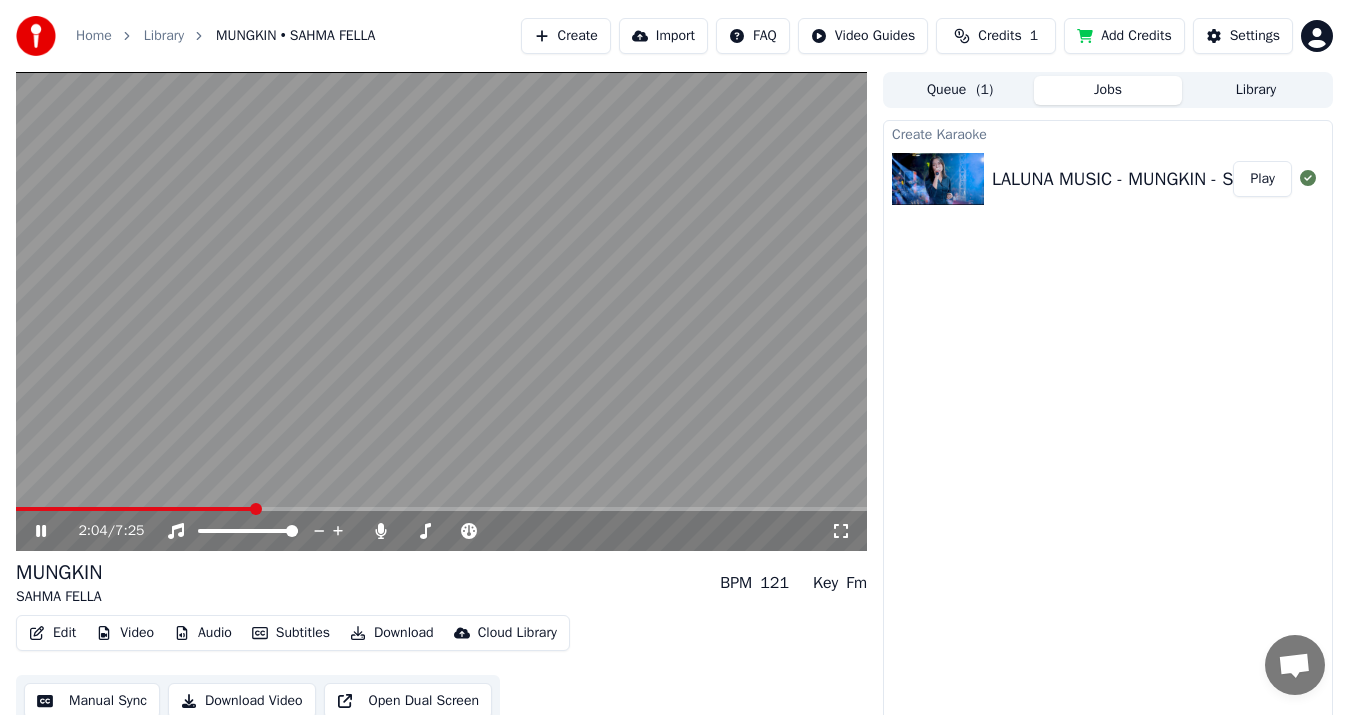 click at bounding box center (256, 509) 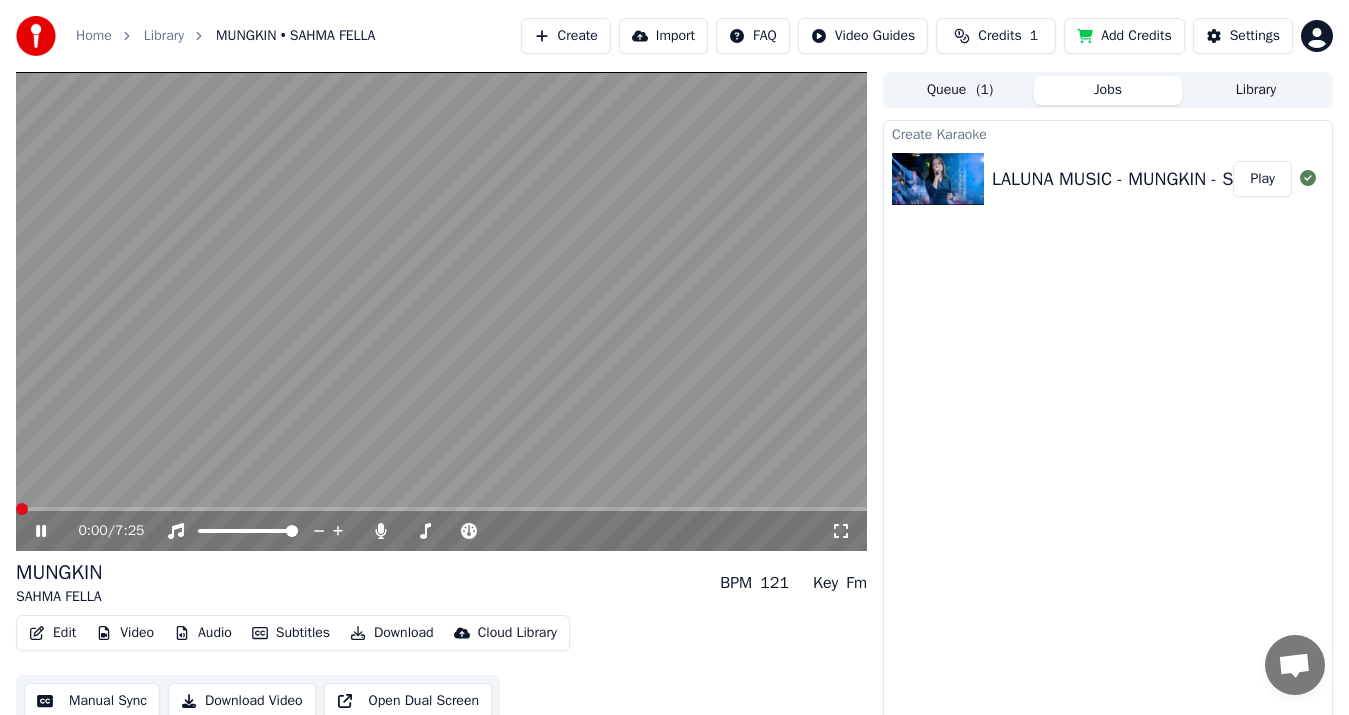 click at bounding box center (22, 509) 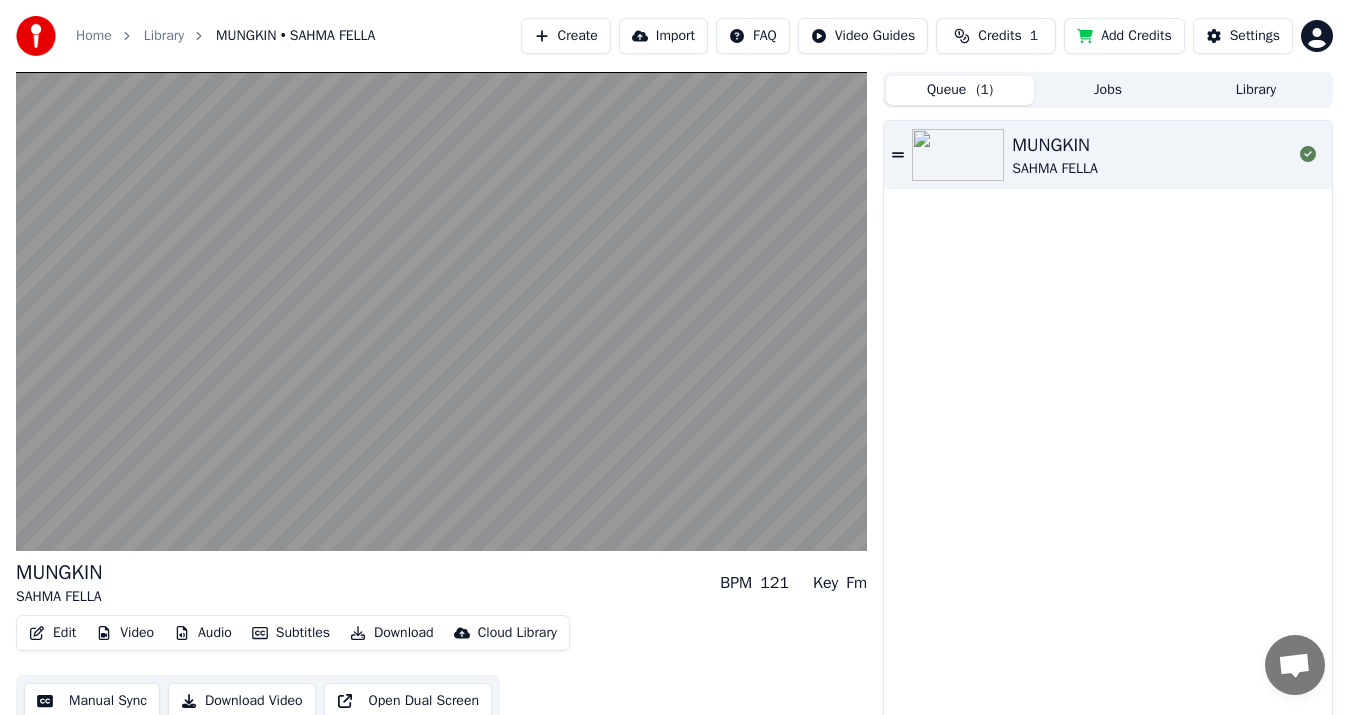 click on "( 1 )" at bounding box center [984, 90] 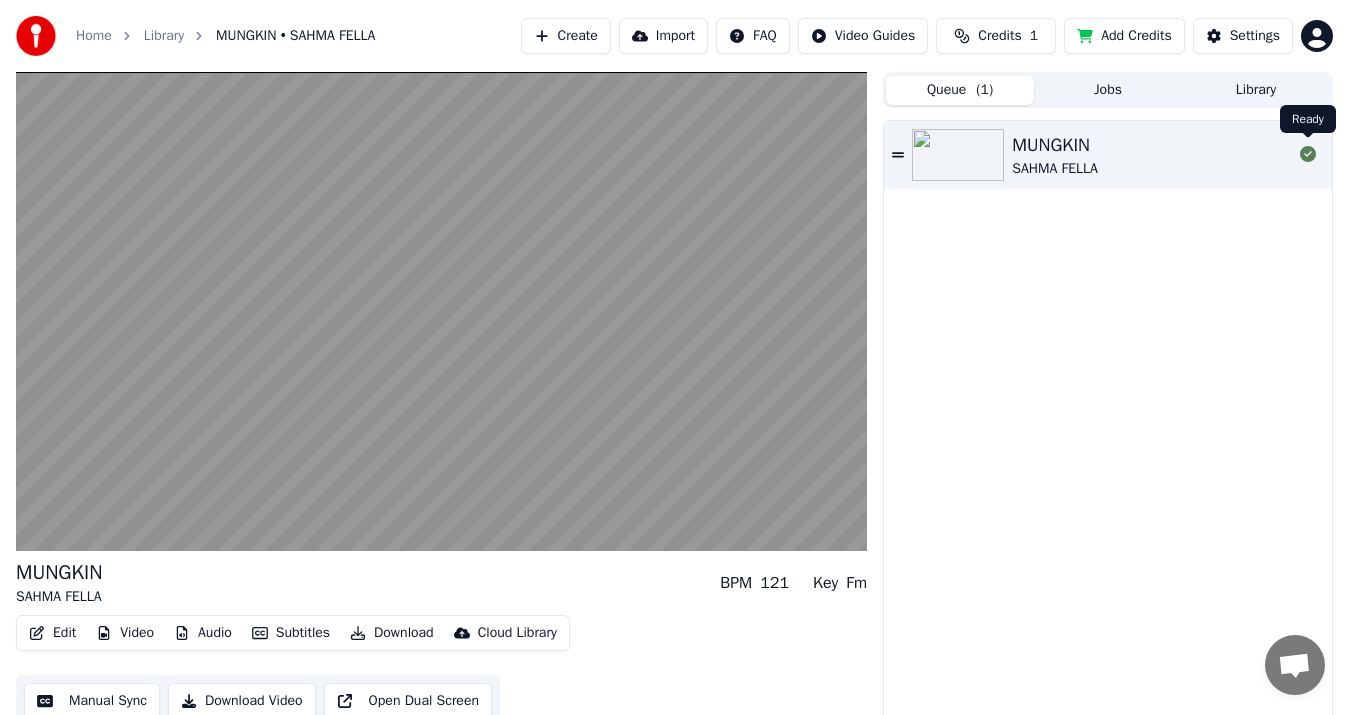 click 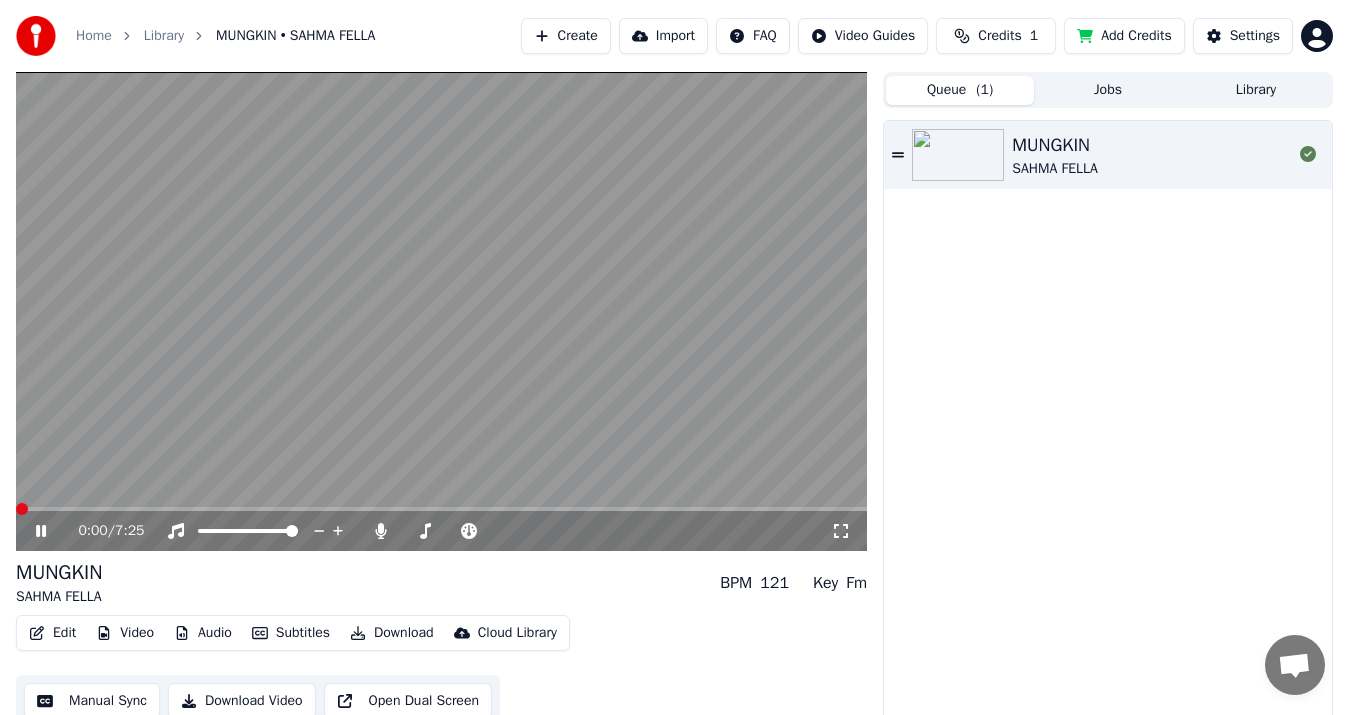 click 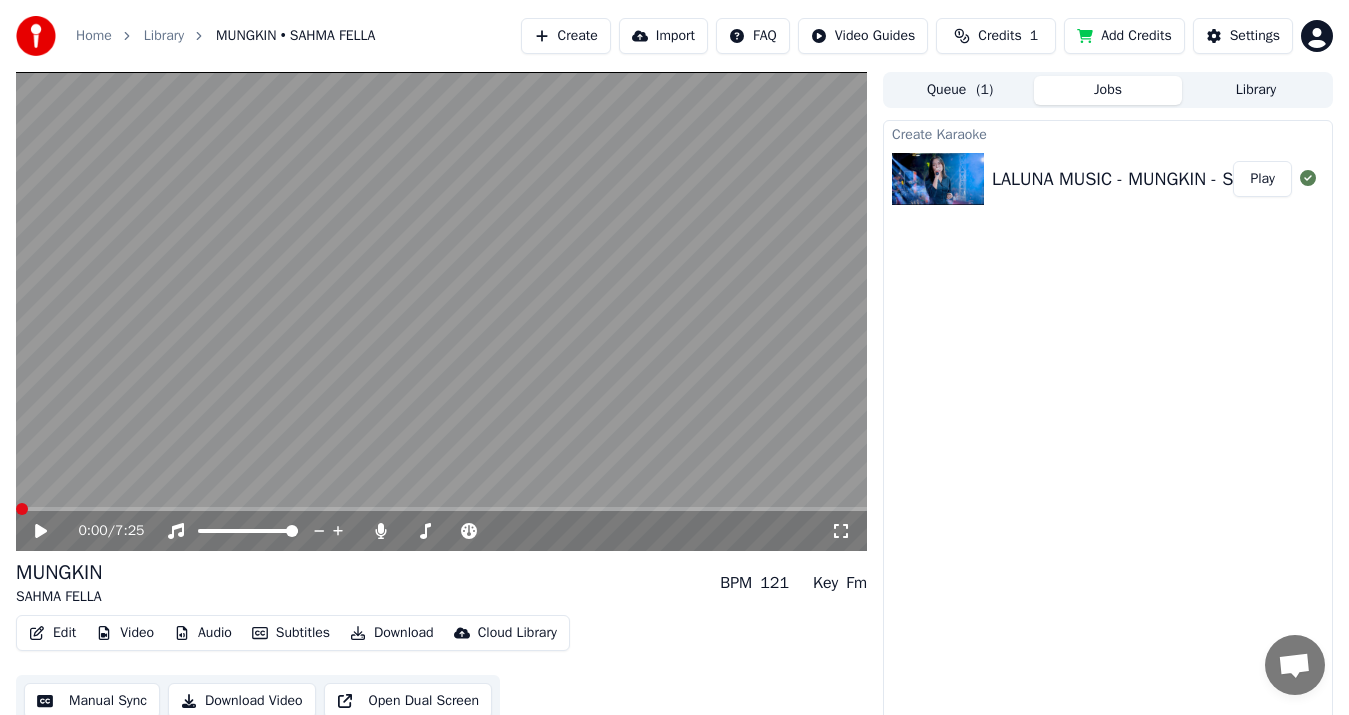 click on "Jobs" at bounding box center [1108, 90] 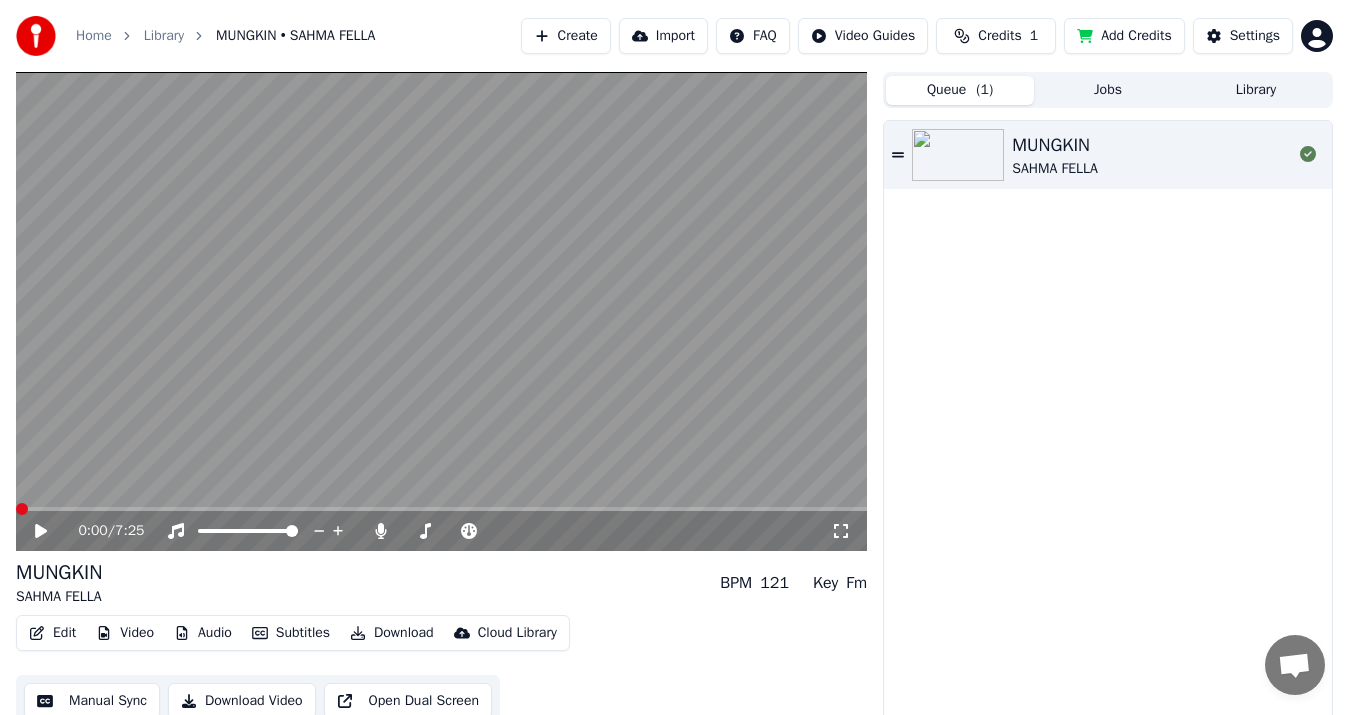 click on "Queue ( 1 )" at bounding box center (960, 90) 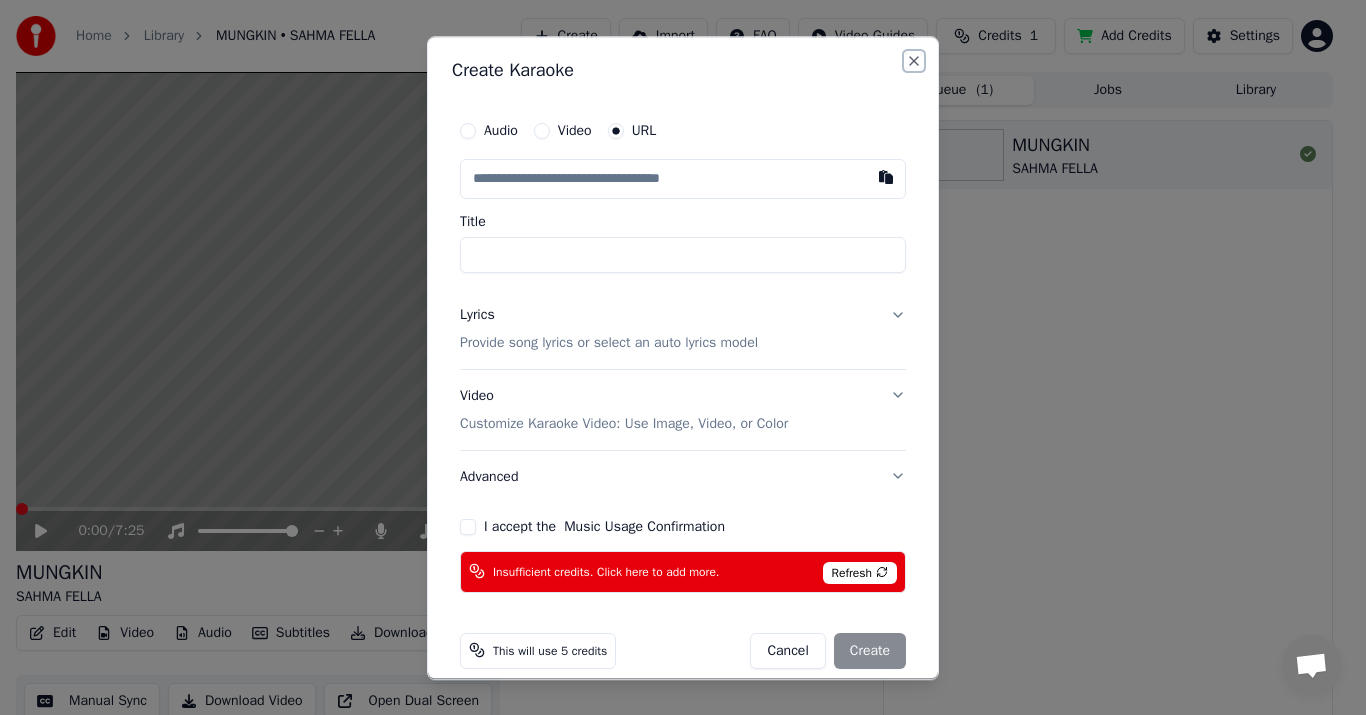 click on "Close" at bounding box center (914, 61) 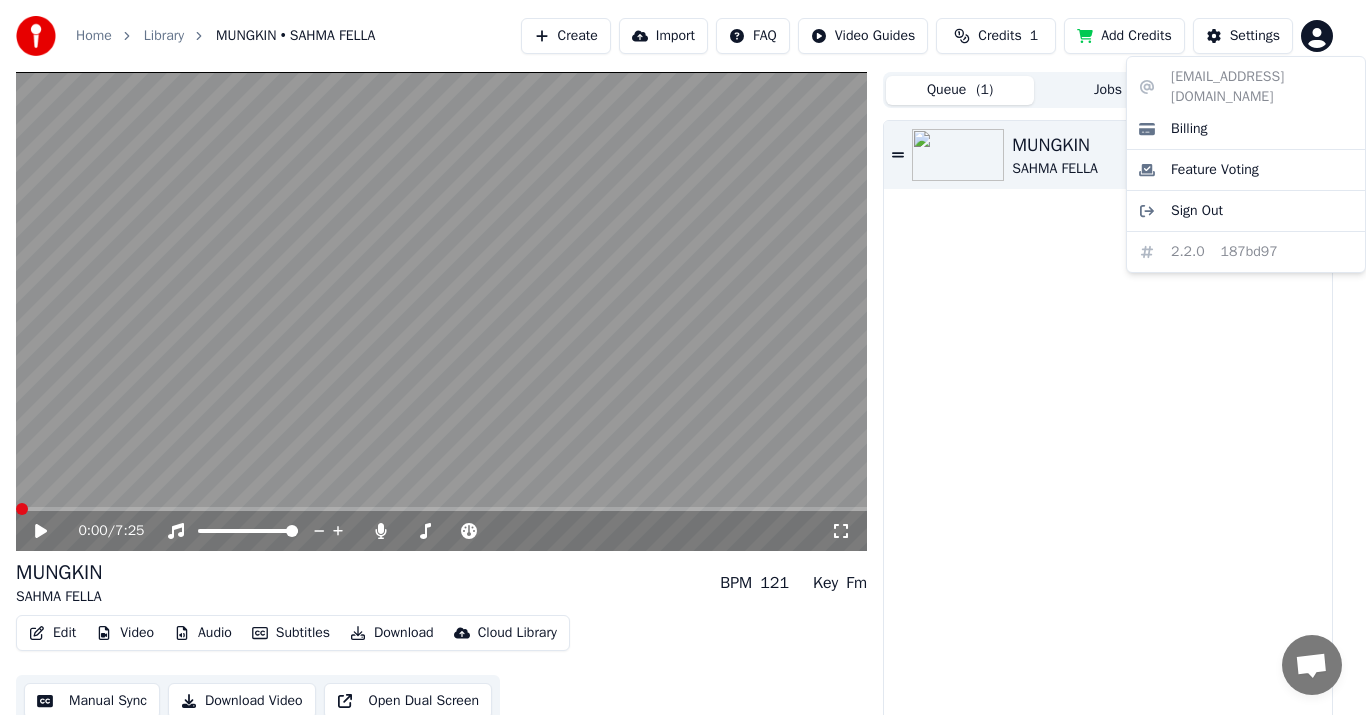 click on "Home Library MUNGKIN • SAHMA FELLA Create Import FAQ Video Guides Credits 1 Add Credits Settings 0:00  /  7:25 MUNGKIN SAHMA FELLA BPM 121 Key Fm Edit Video Audio Subtitles Download Cloud Library Manual Sync Download Video Open Dual Screen Queue ( 1 ) Jobs Library MUNGKIN SAHMA FELLA [EMAIL_ADDRESS][DOMAIN_NAME] Billing Feature Voting Sign Out 2.2.0 187bd97" at bounding box center (683, 357) 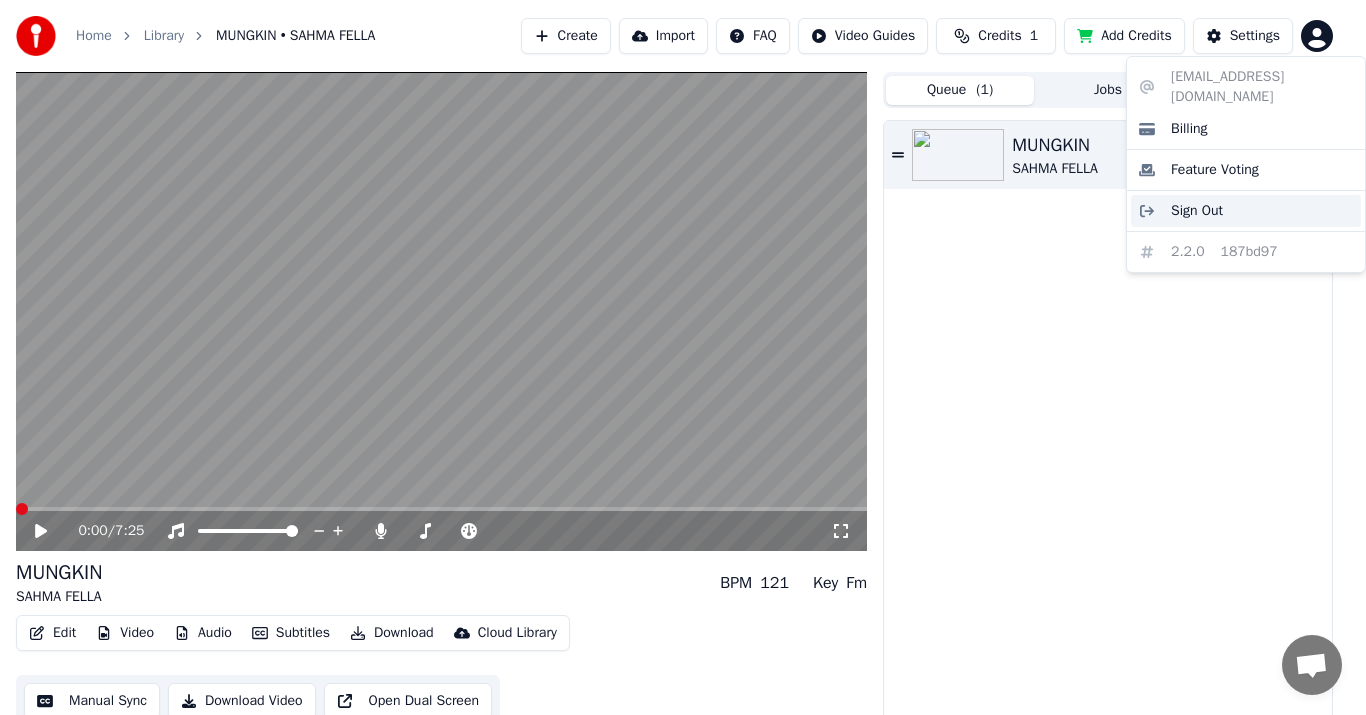 click on "Sign Out" at bounding box center [1197, 211] 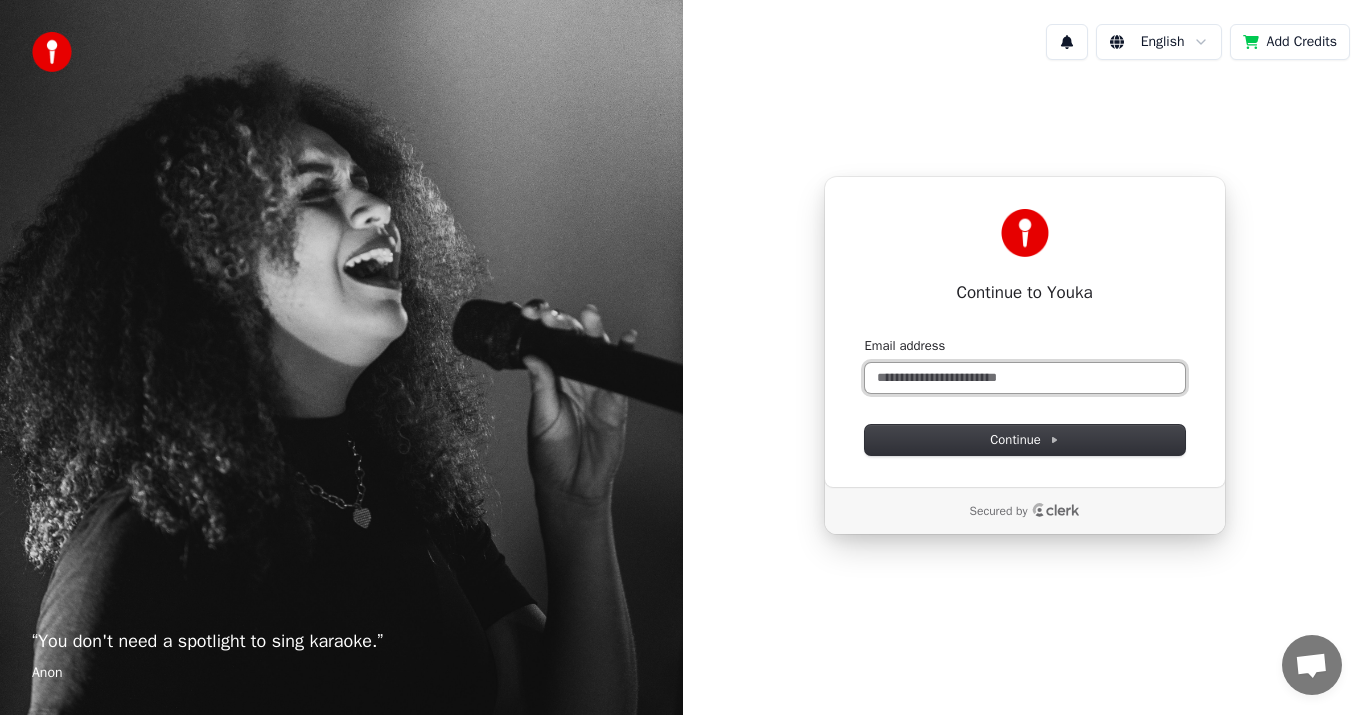 click on "Email address" at bounding box center (1025, 378) 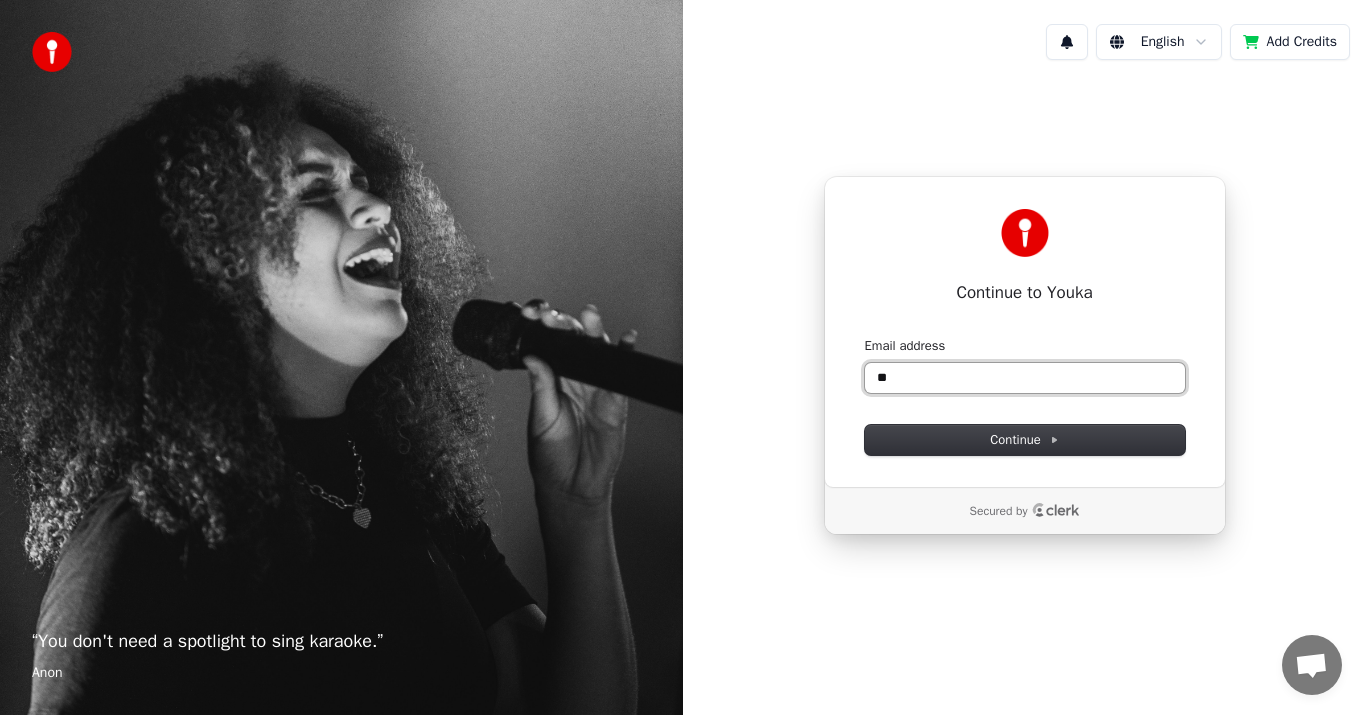 type on "*" 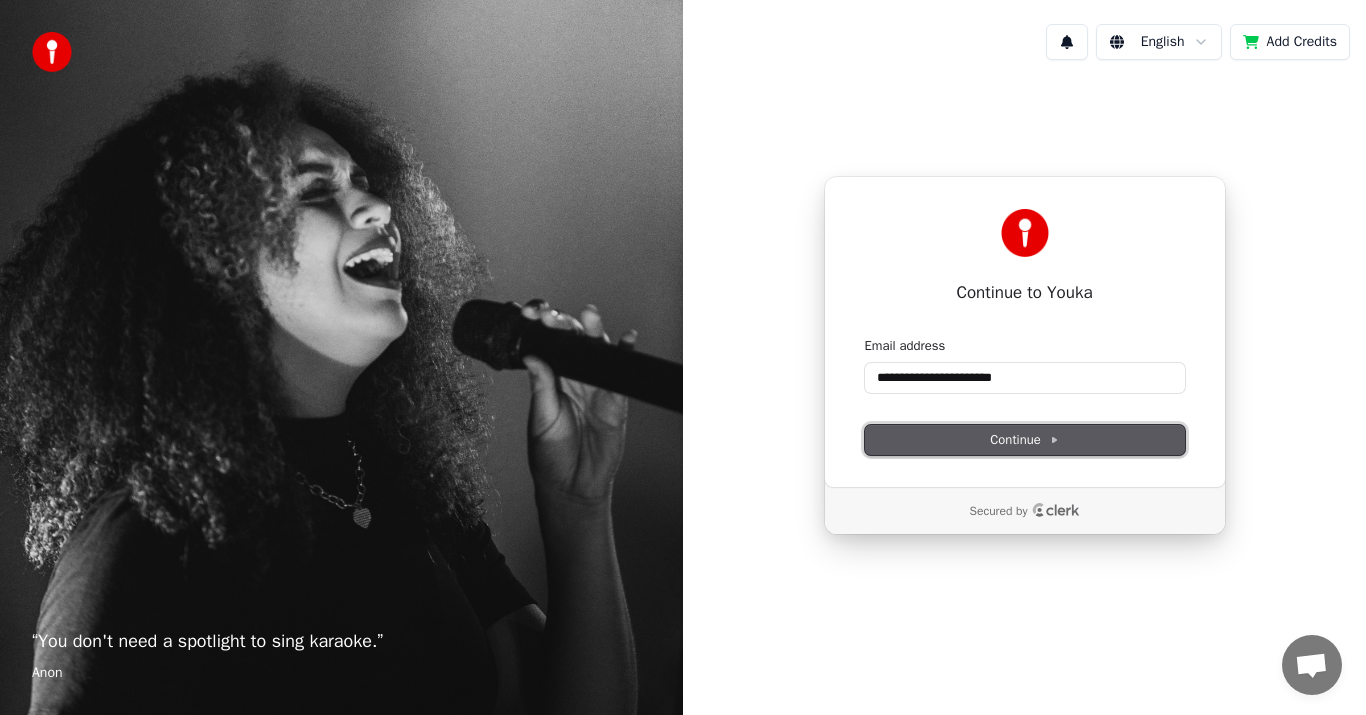 click on "Continue" at bounding box center (1025, 440) 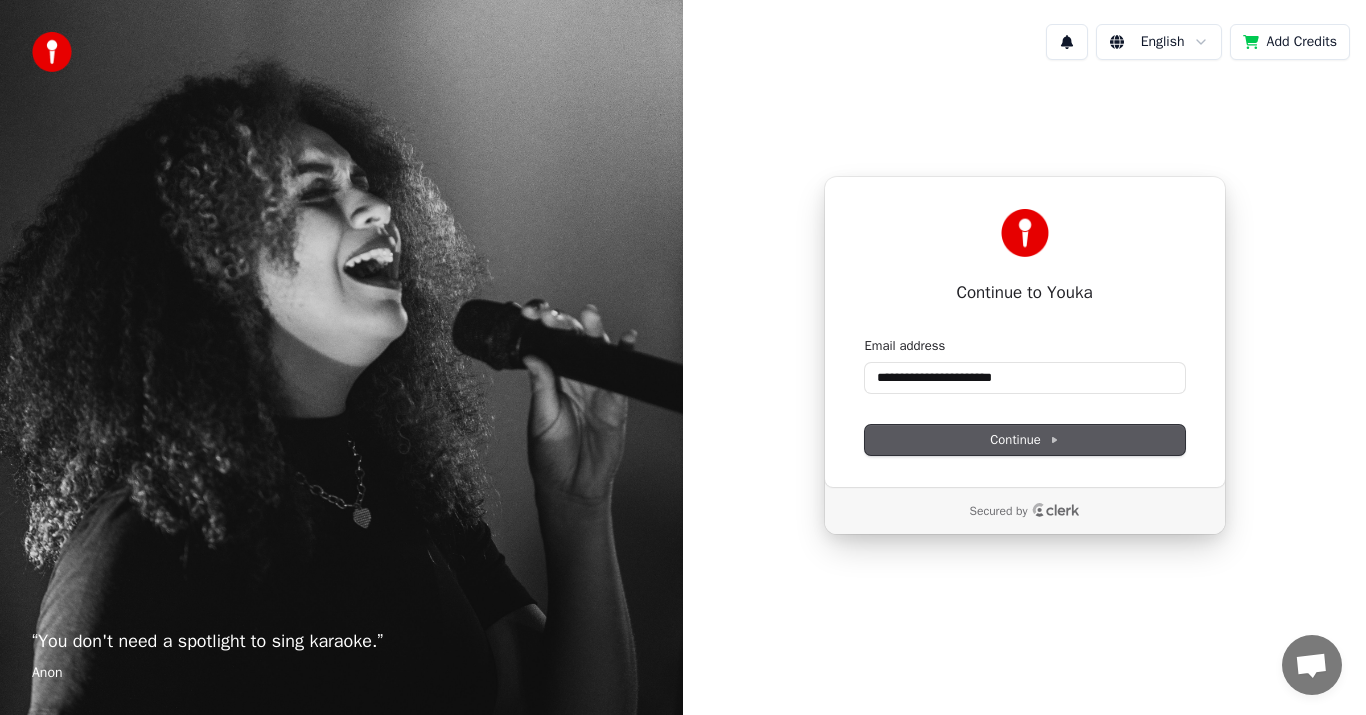type on "**********" 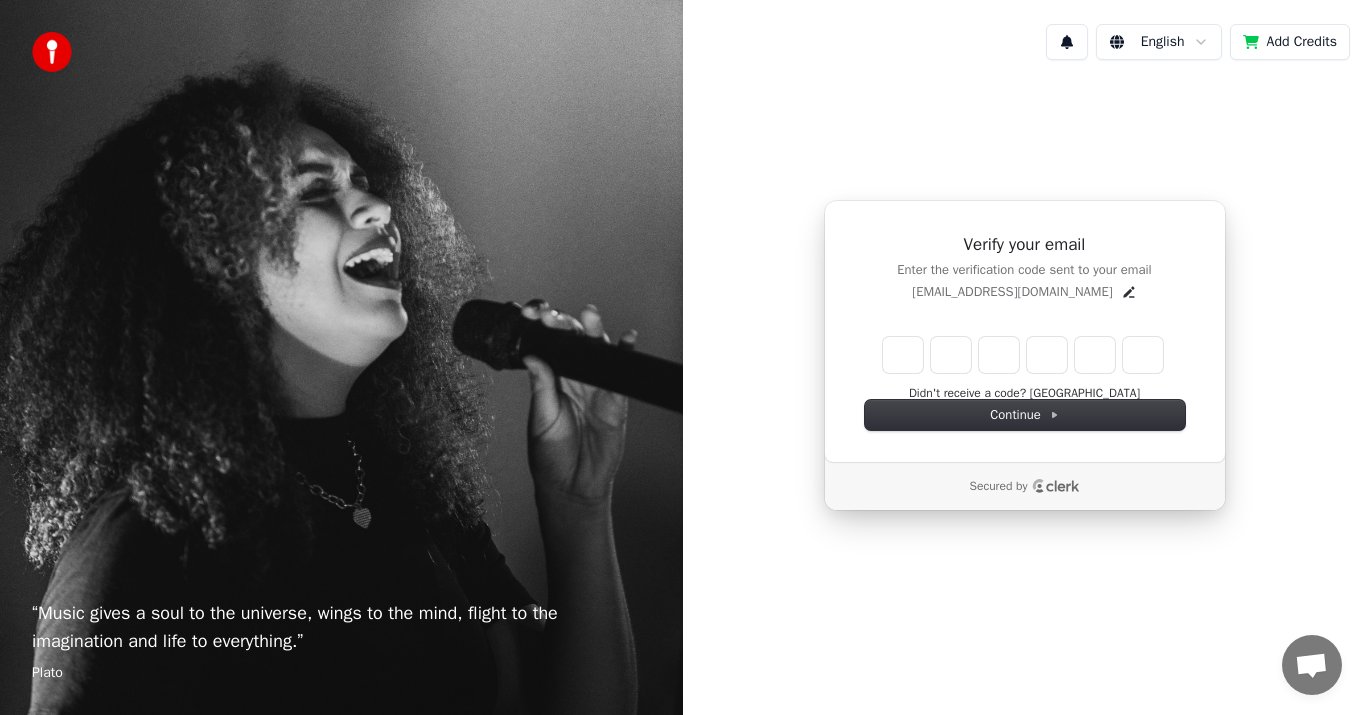 type on "*" 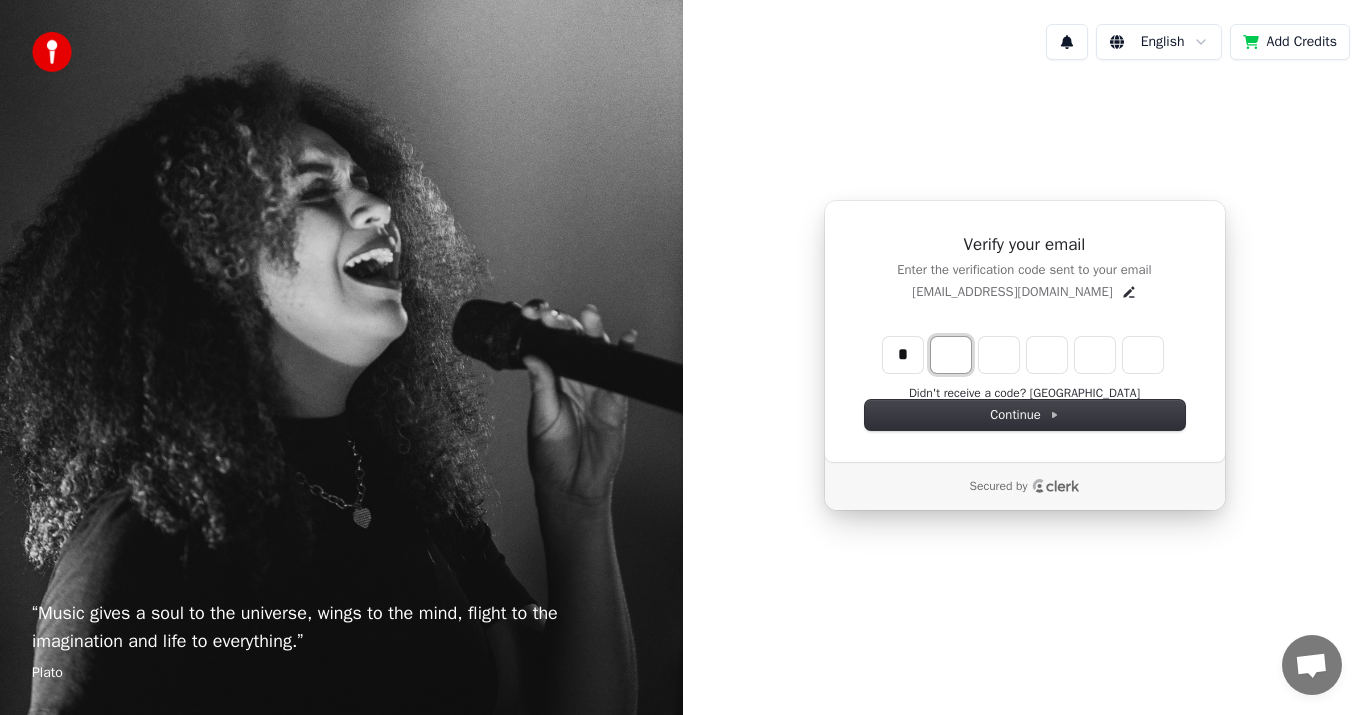 type on "*" 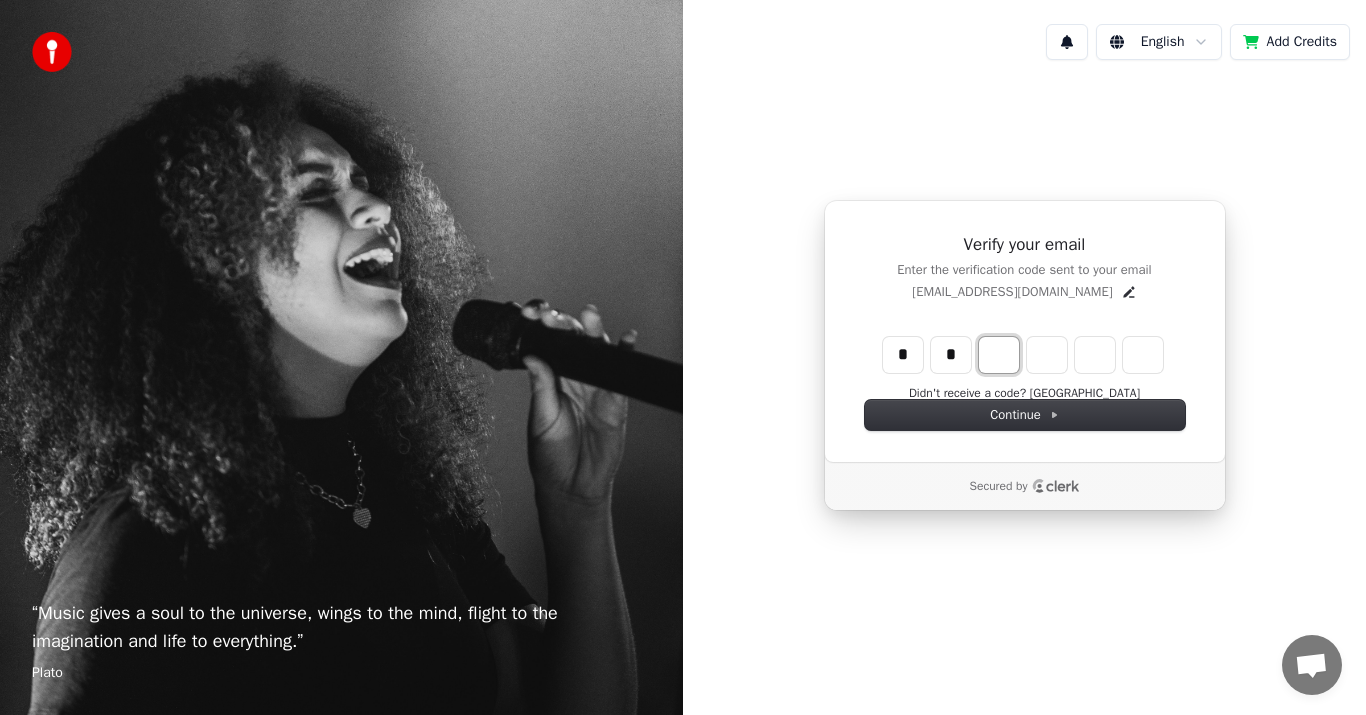 type on "**" 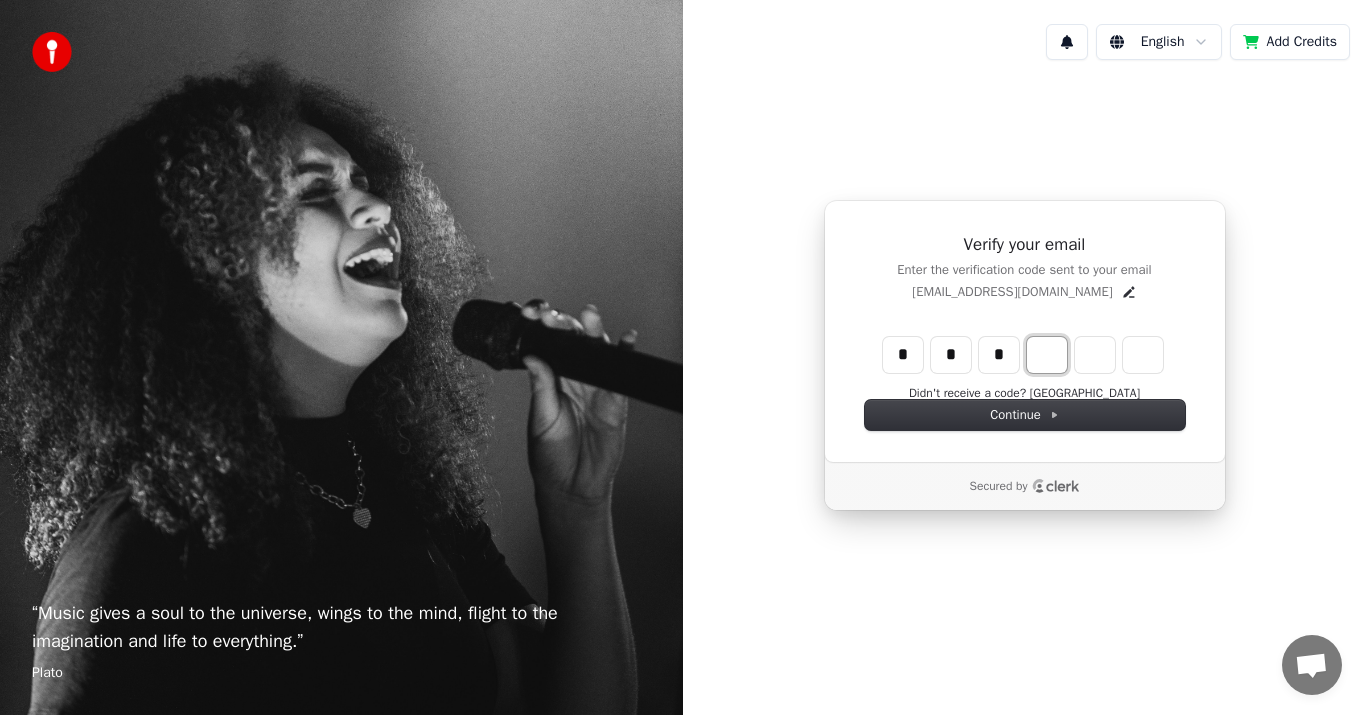 type on "***" 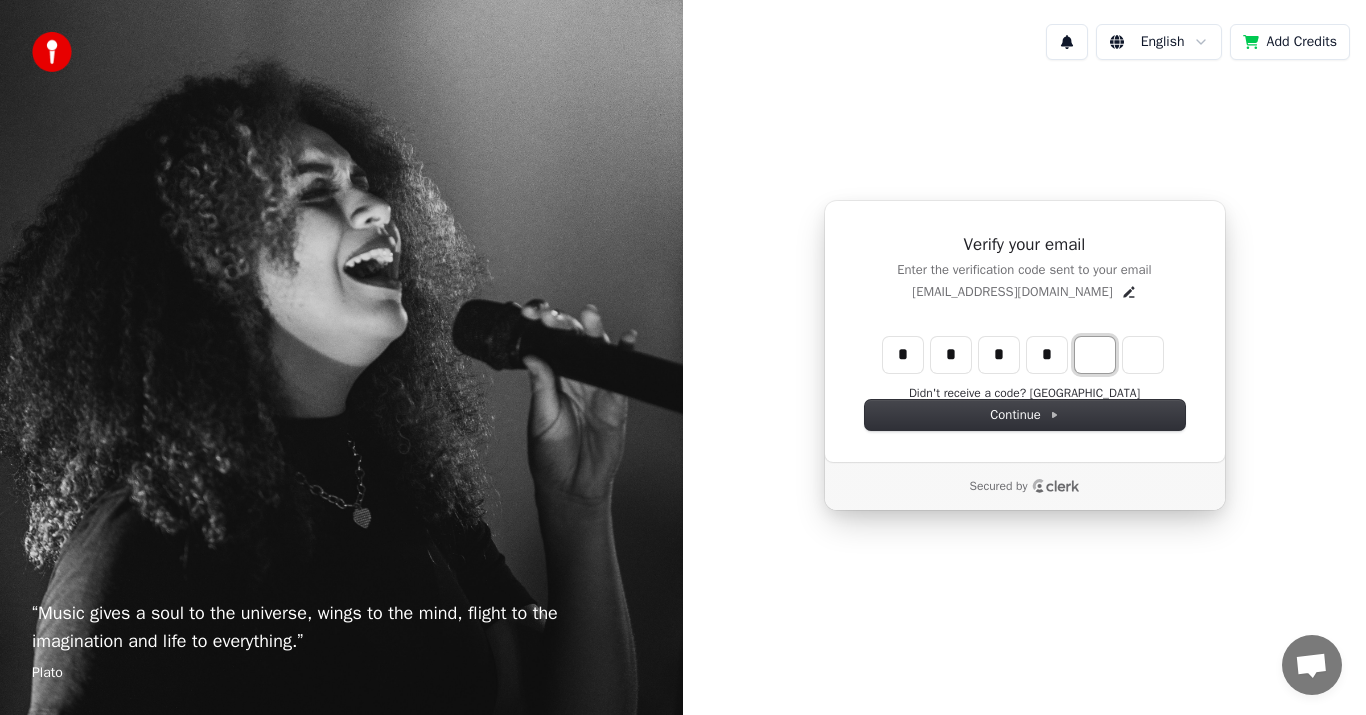 type on "****" 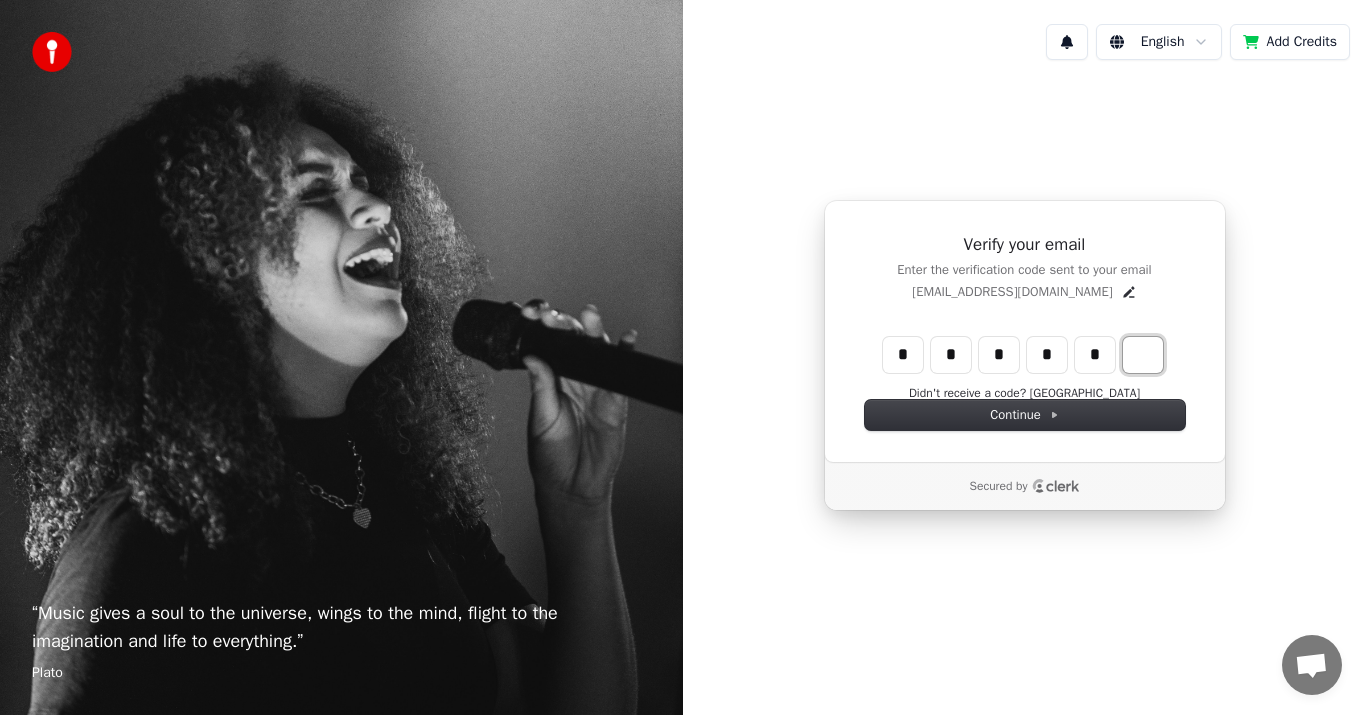 type on "******" 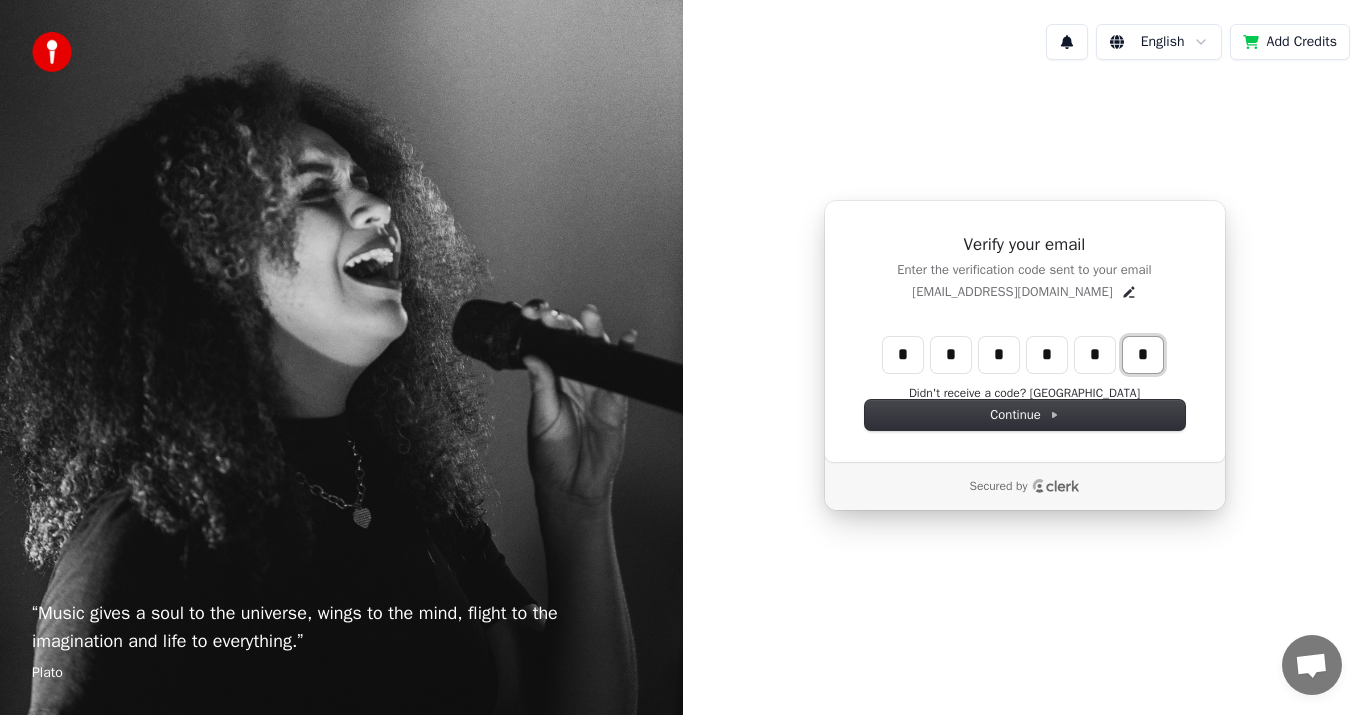 type on "*" 